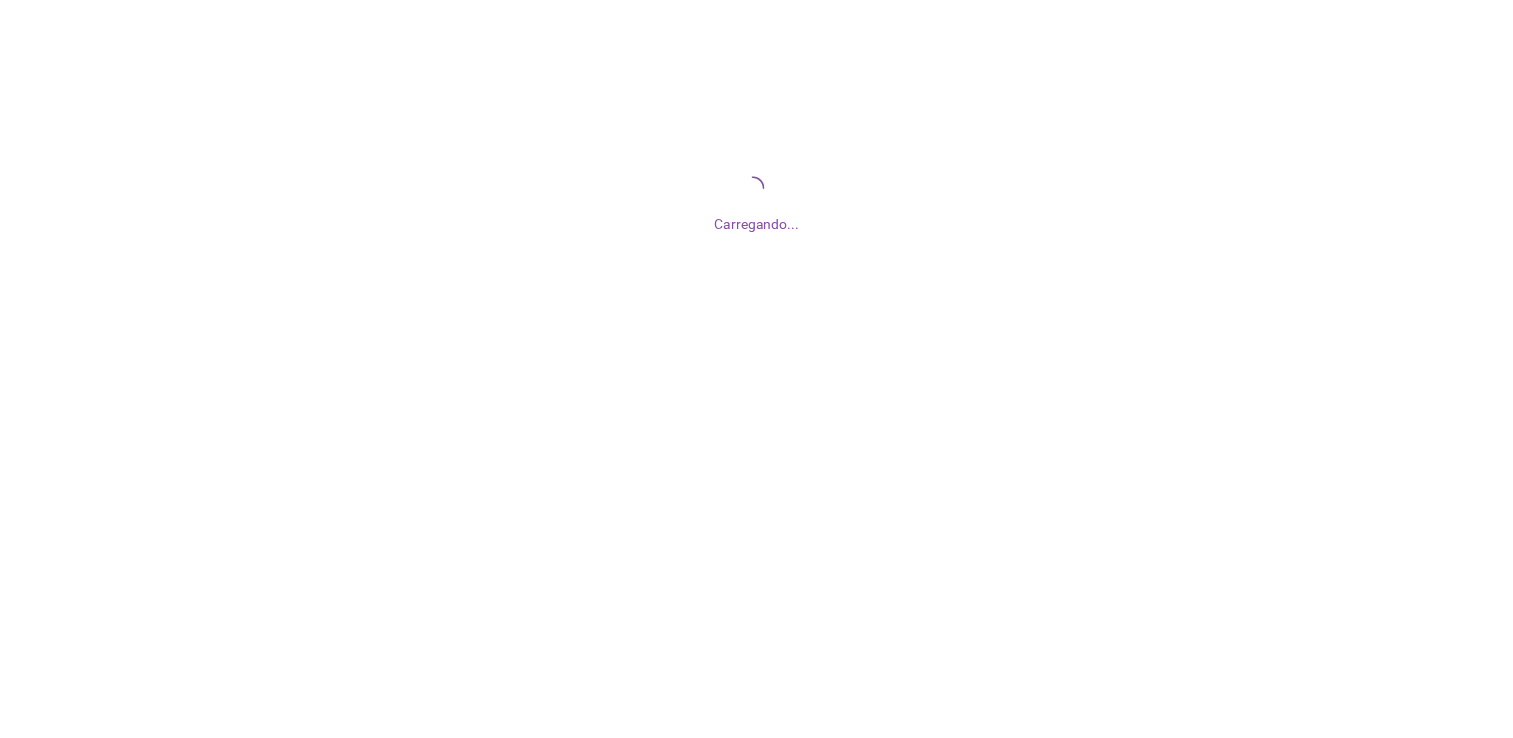 scroll, scrollTop: 0, scrollLeft: 0, axis: both 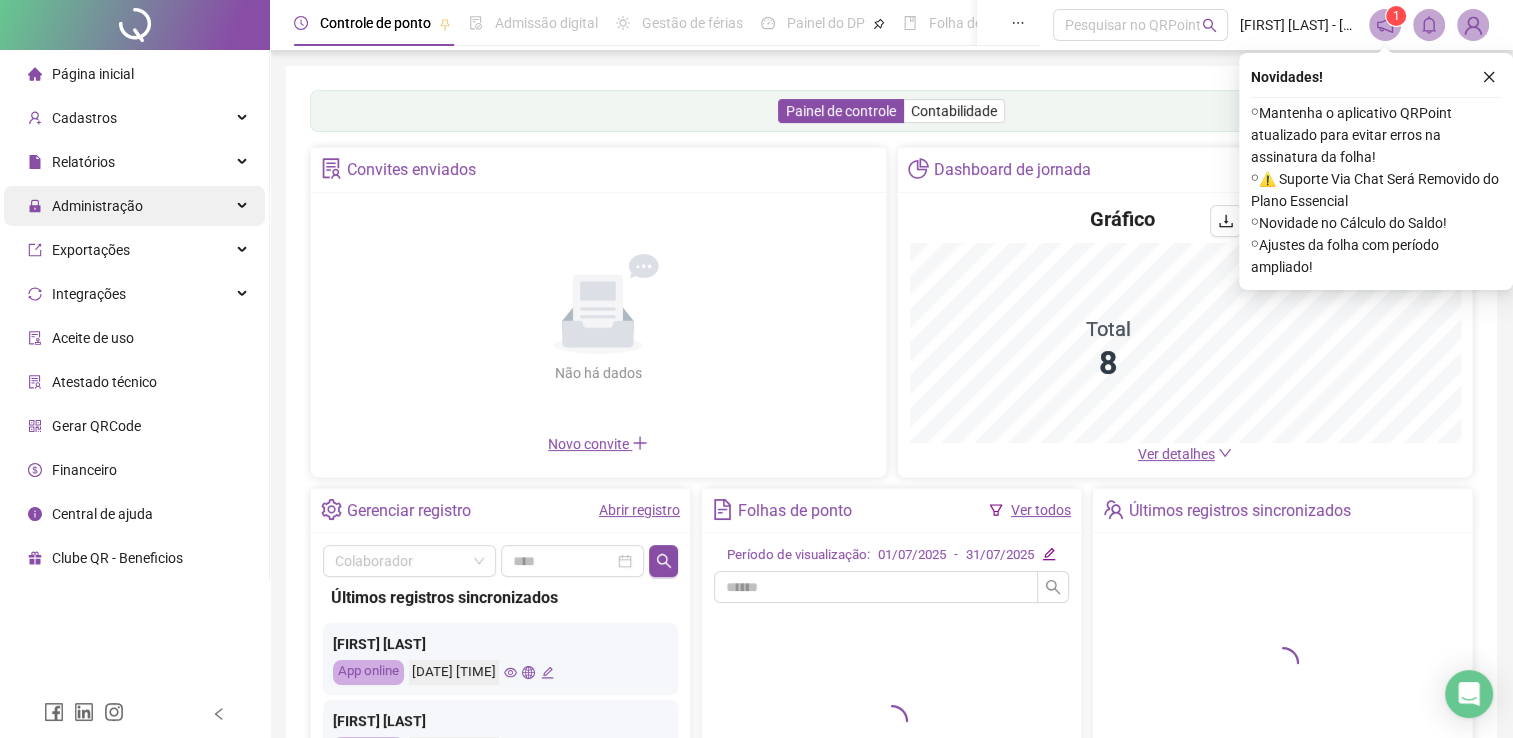 click on "Administração" at bounding box center [134, 206] 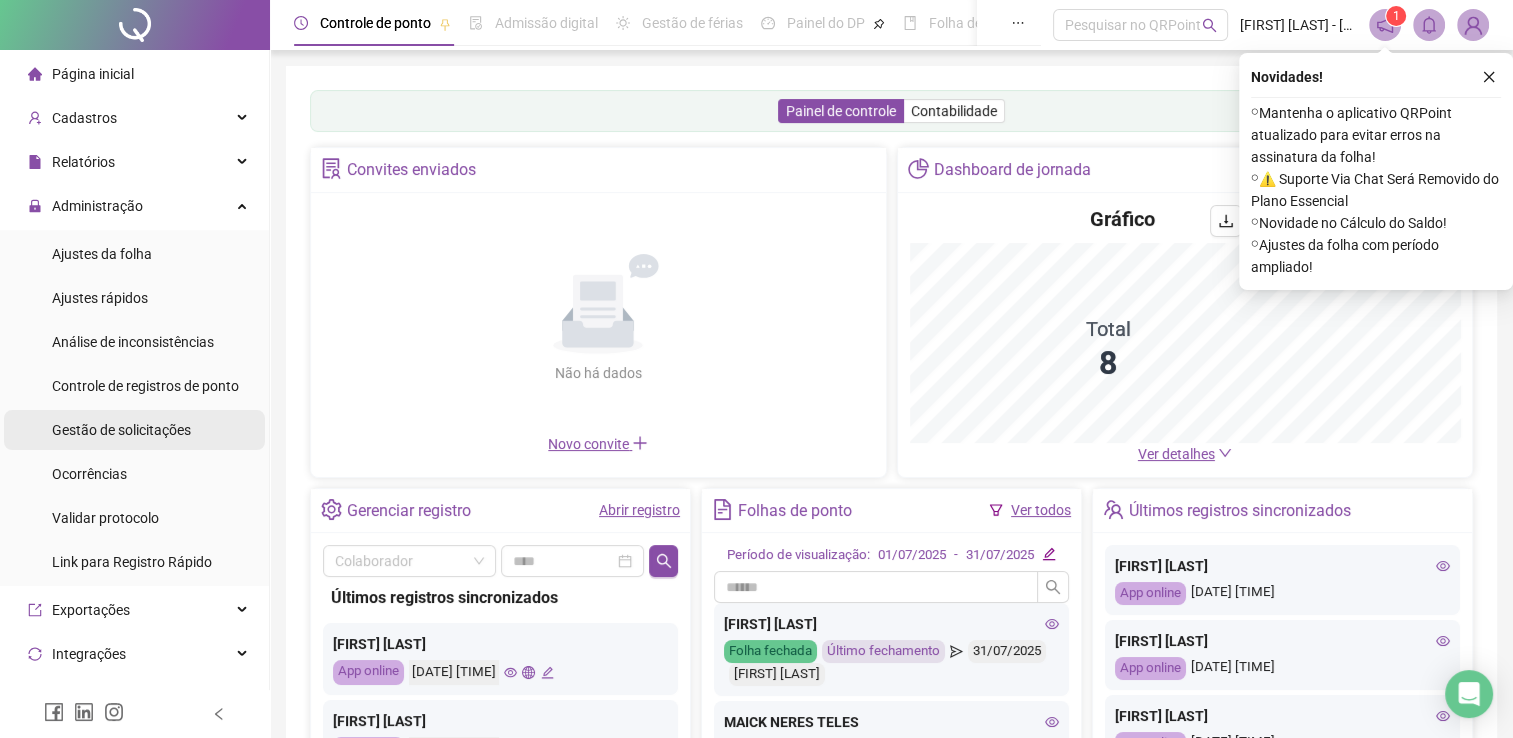 click on "Gestão de solicitações" at bounding box center (121, 430) 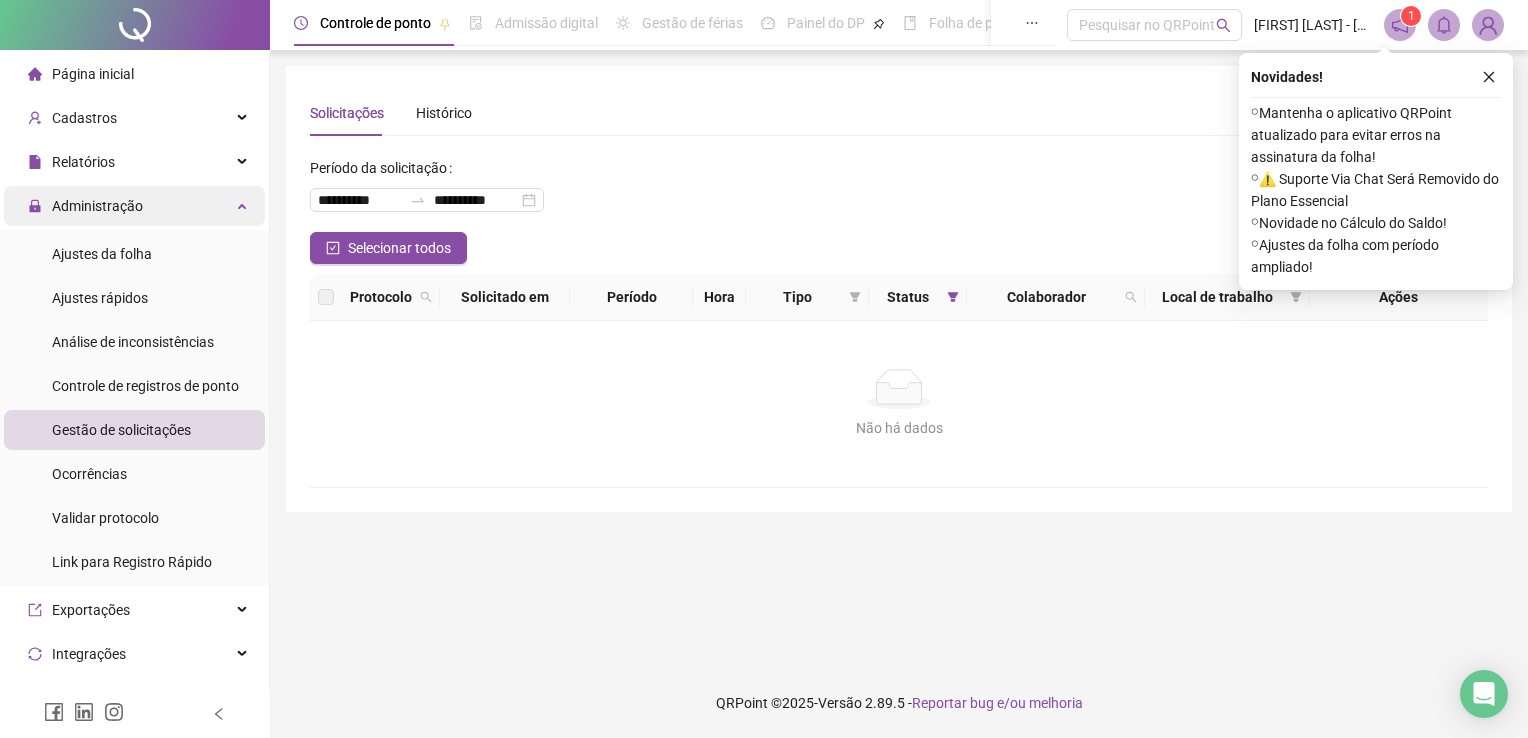 click on "Administração" at bounding box center [134, 206] 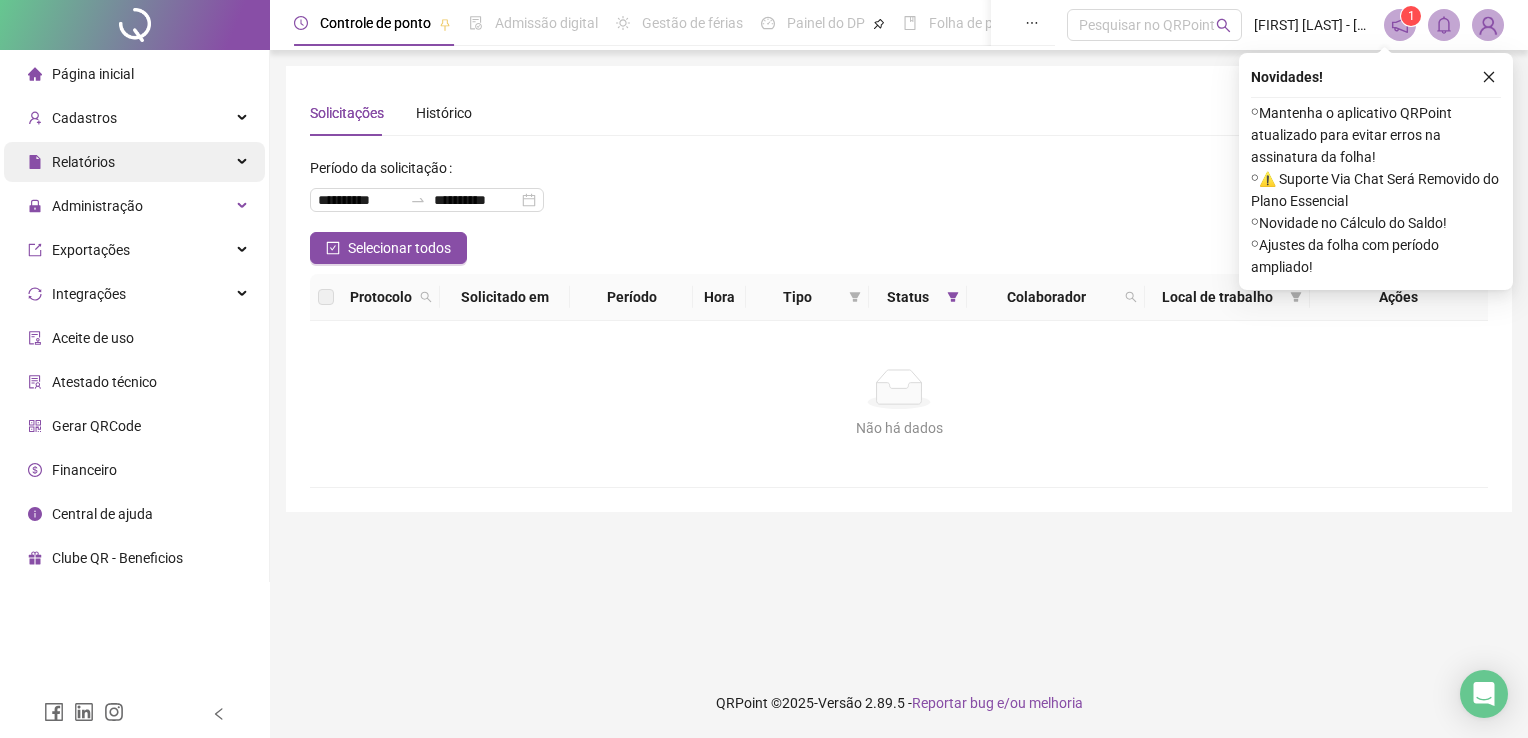 click on "Relatórios" at bounding box center [134, 162] 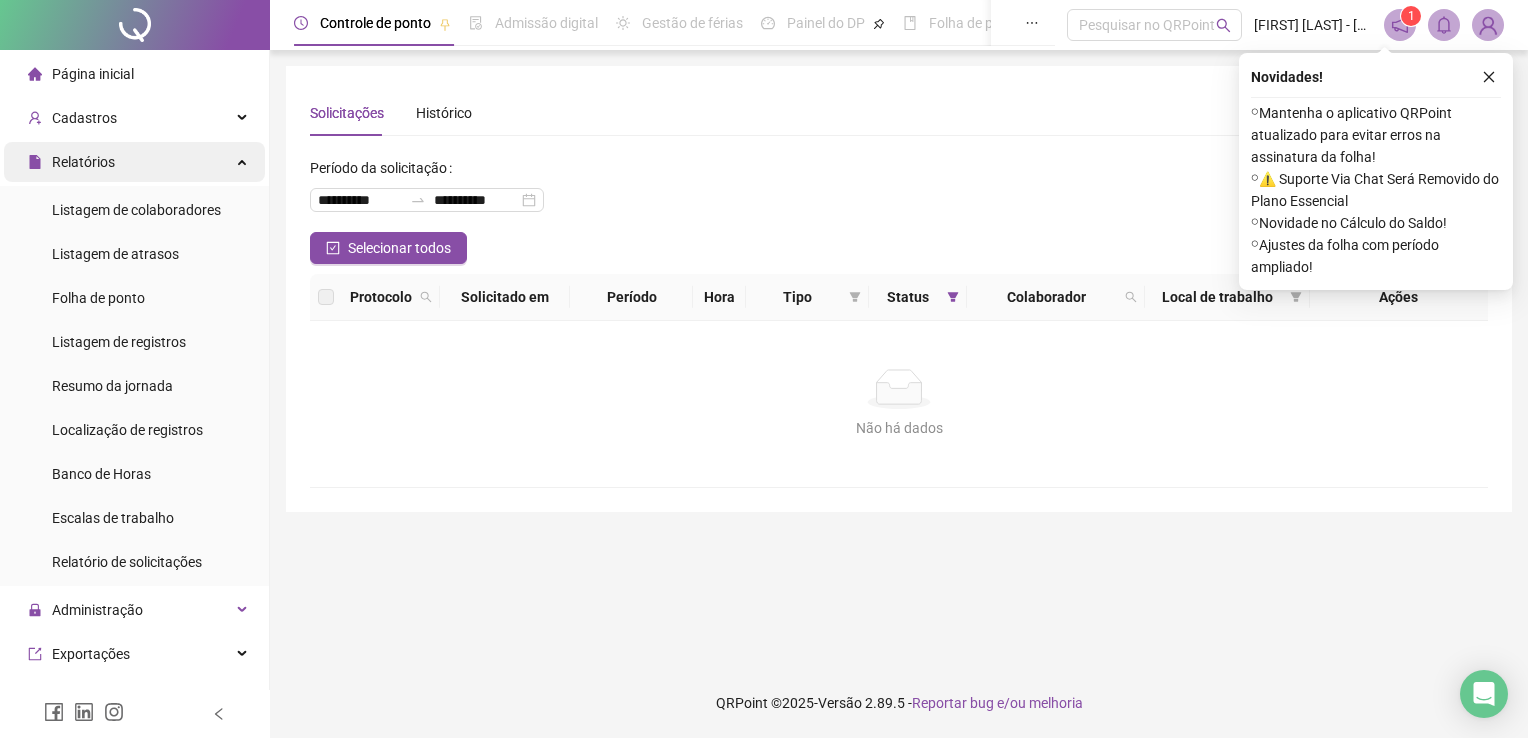 click on "Relatórios" at bounding box center (134, 162) 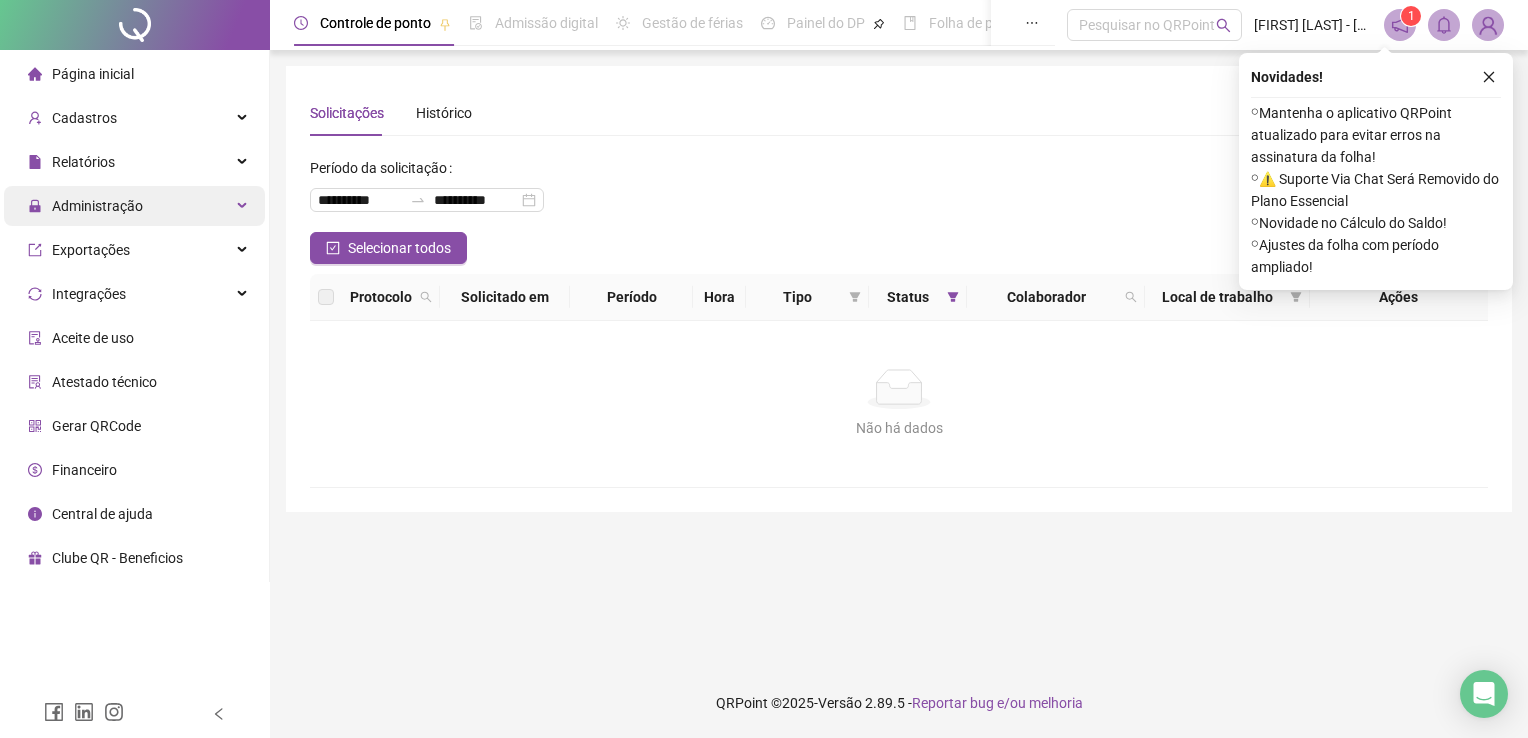 click on "Administração" at bounding box center [134, 206] 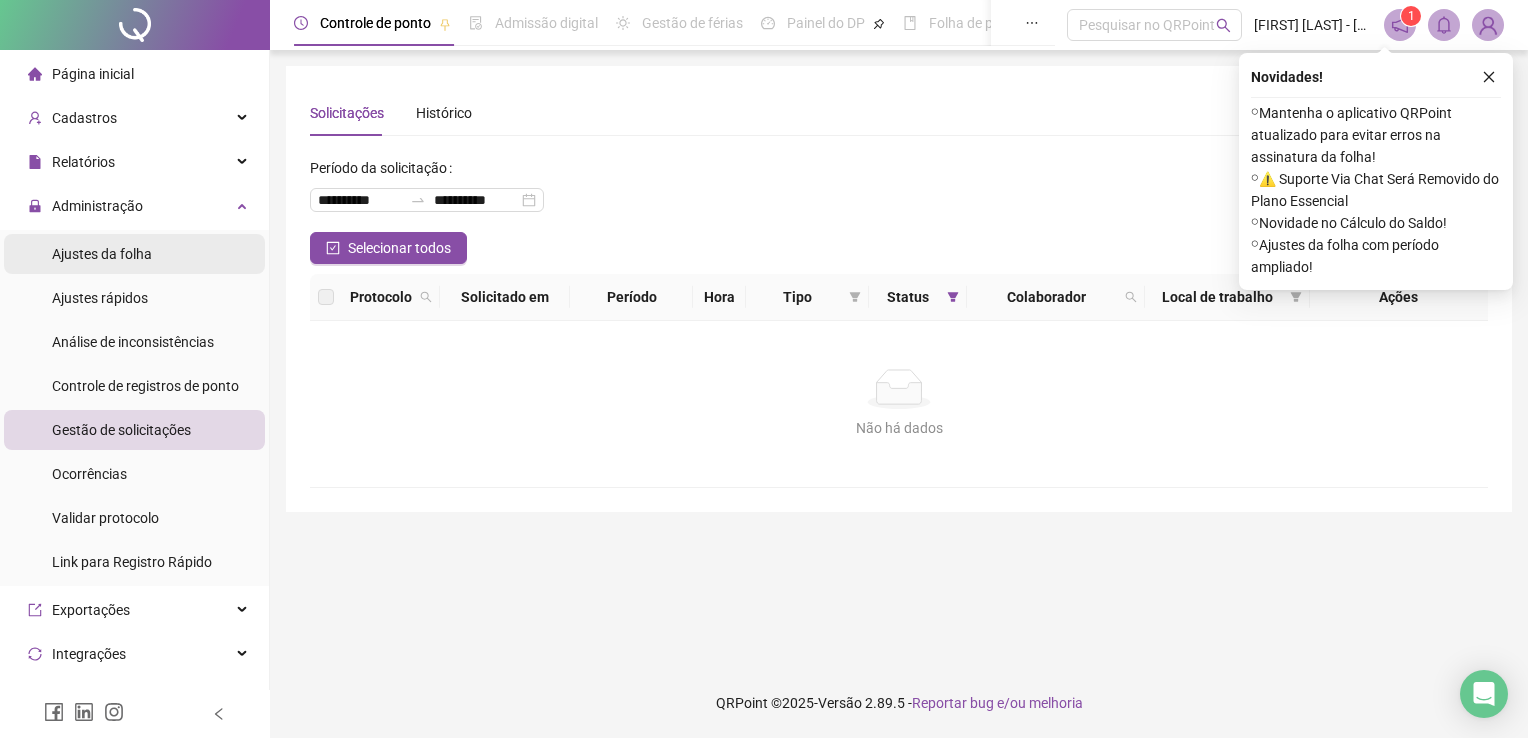 click on "Ajustes da folha" at bounding box center [102, 254] 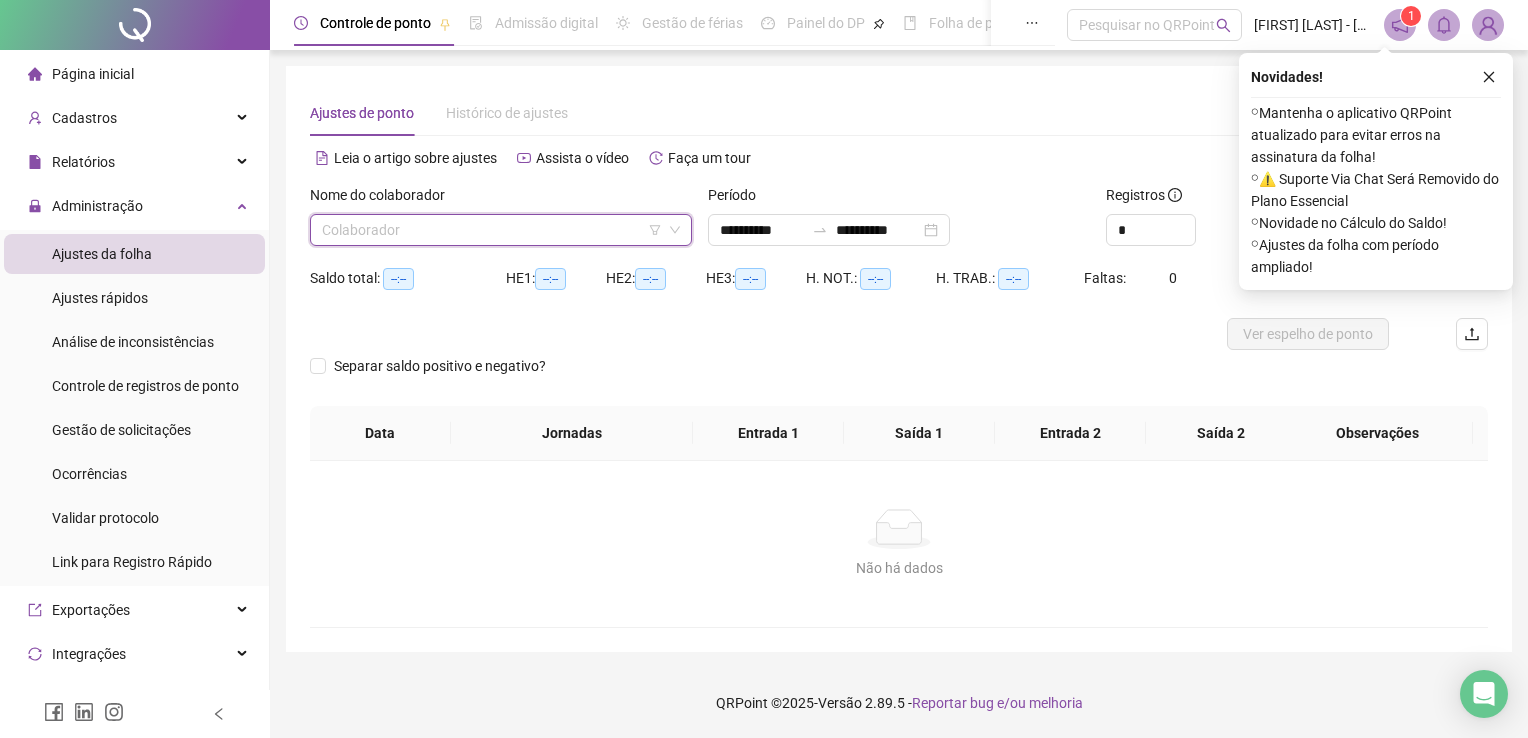 click at bounding box center (492, 230) 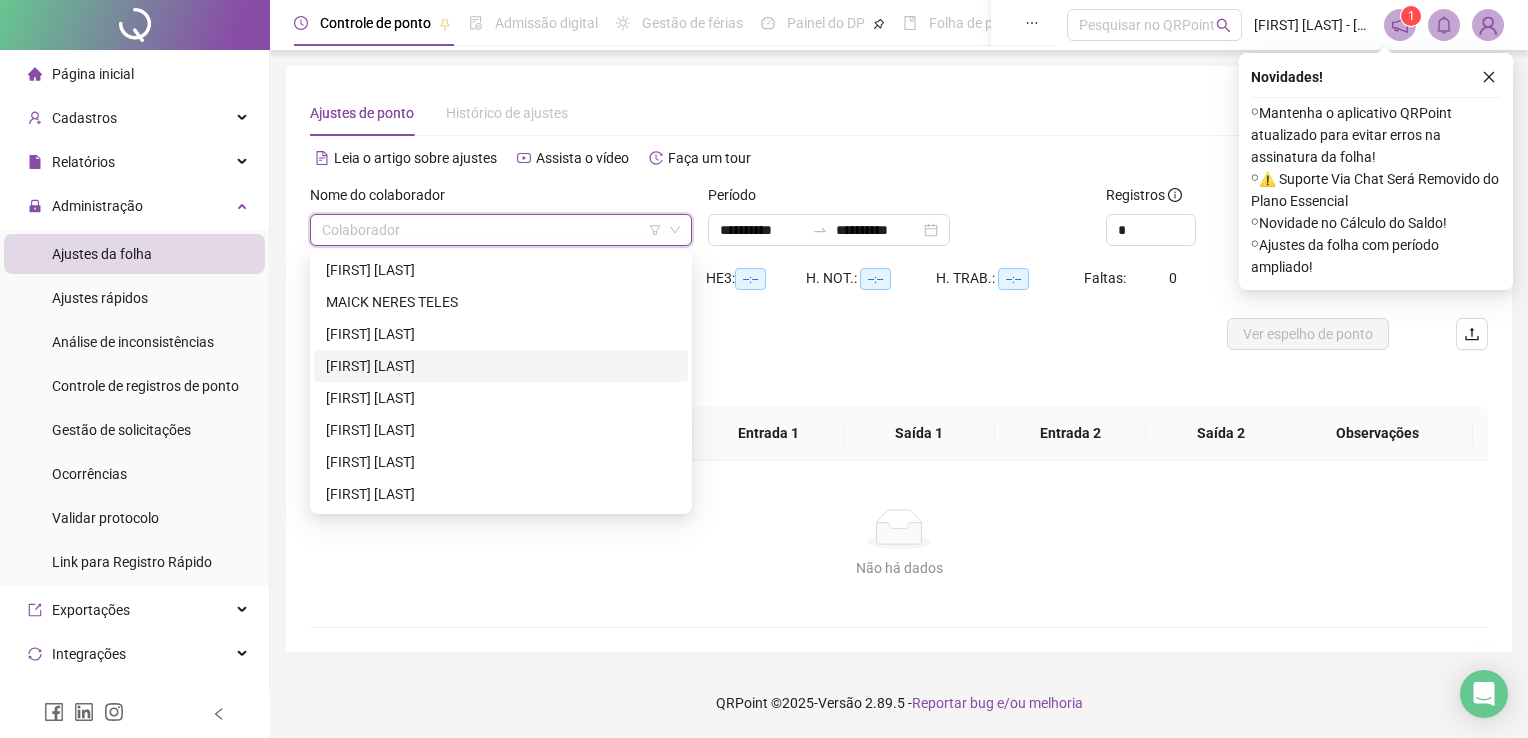 click on "[FIRST] [LAST]" at bounding box center (501, 366) 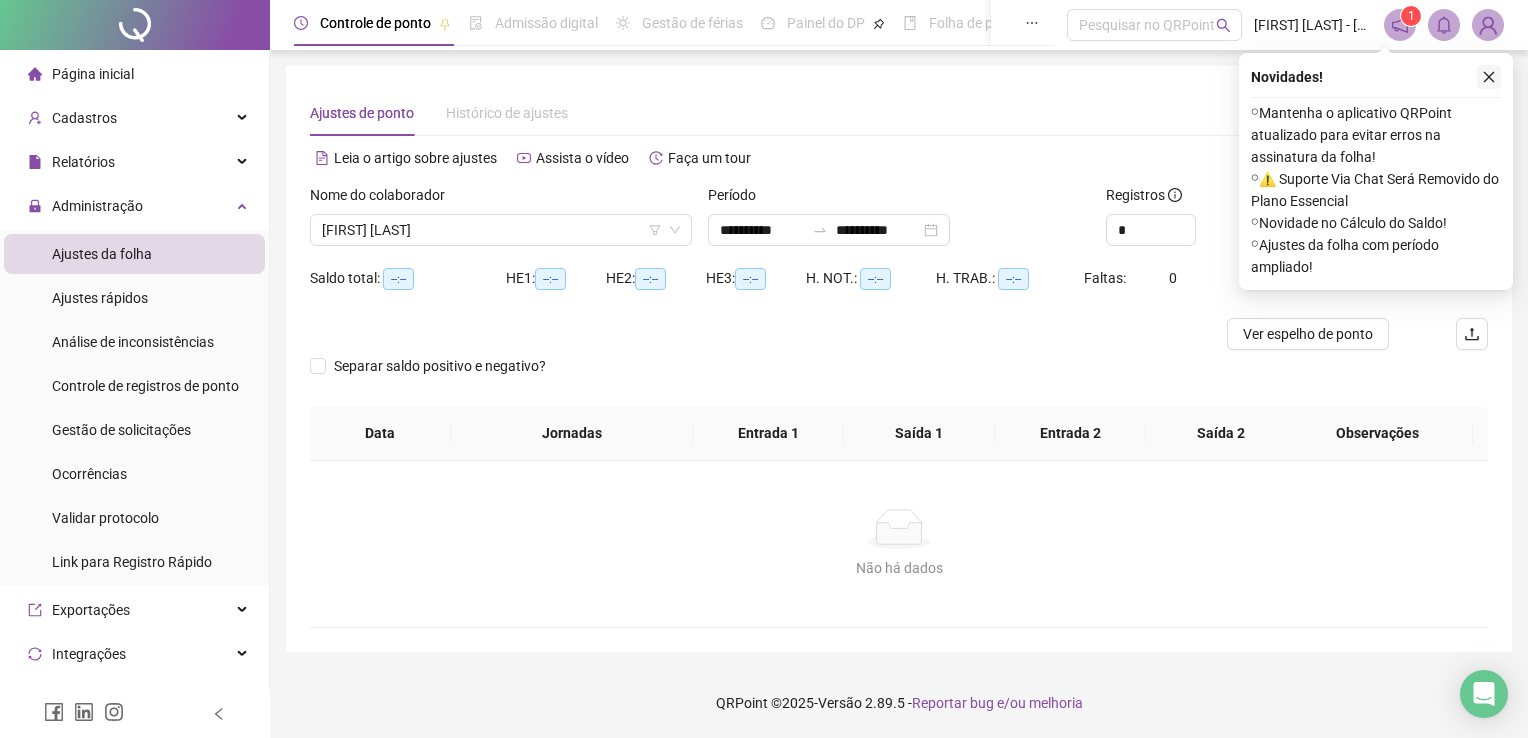 click 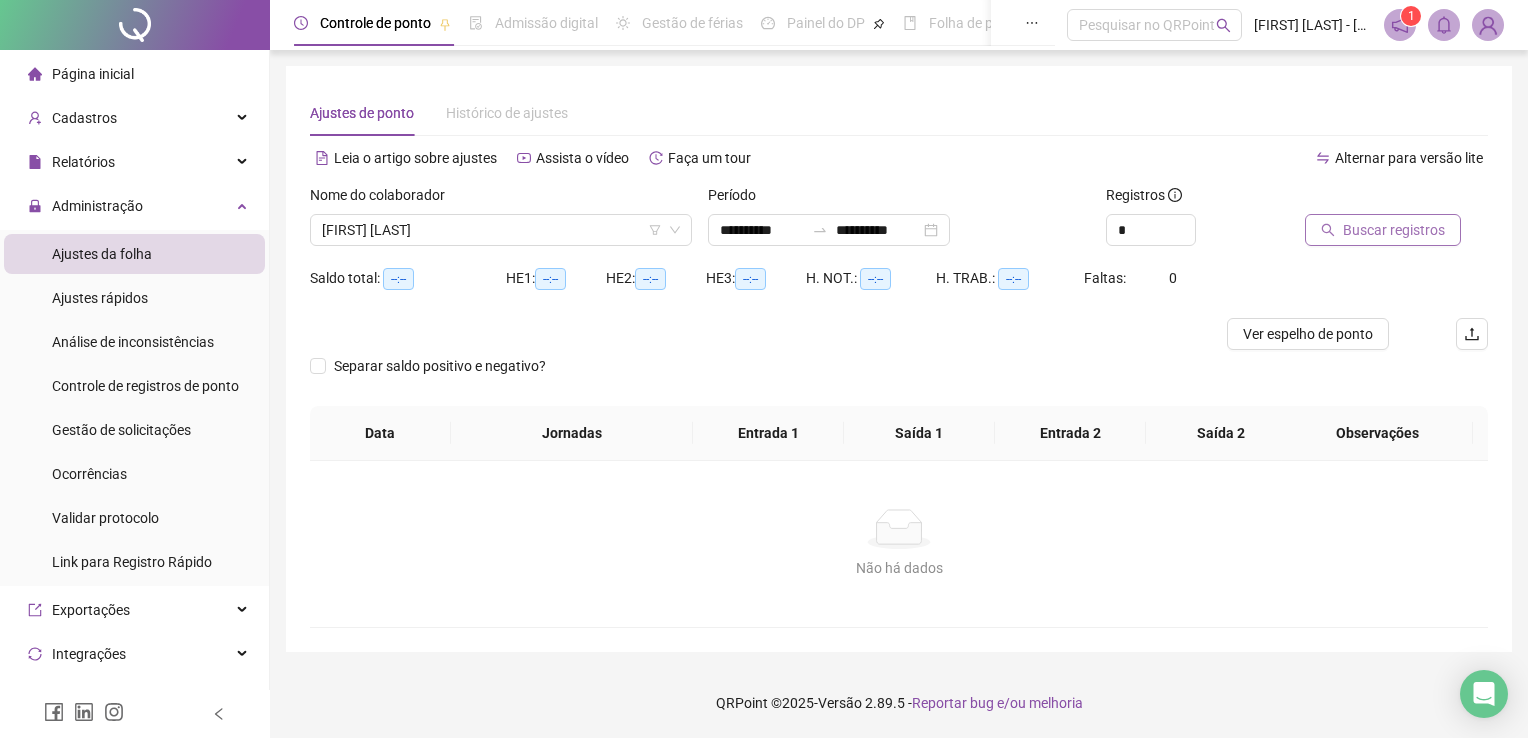 click on "Buscar registros" at bounding box center (1394, 230) 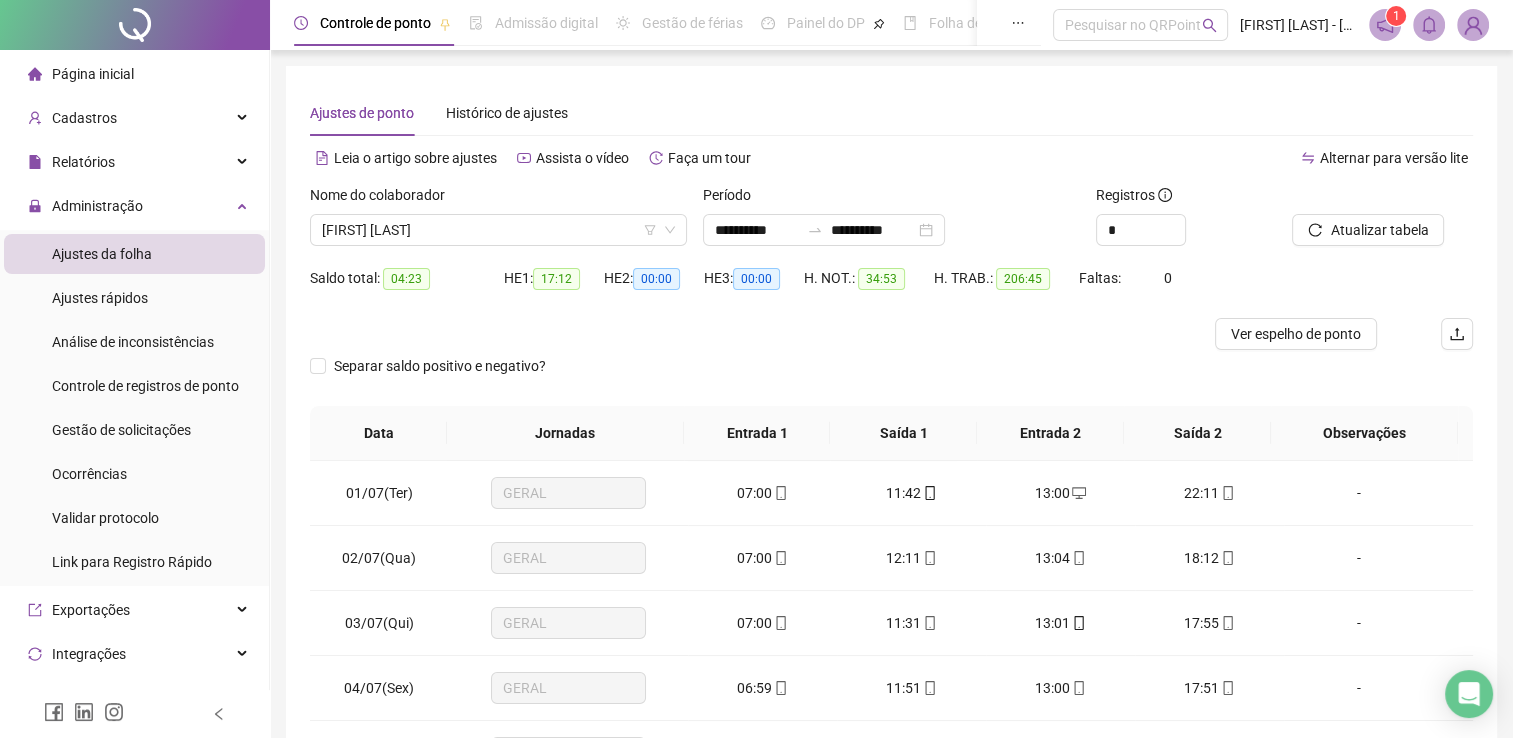 scroll, scrollTop: 259, scrollLeft: 0, axis: vertical 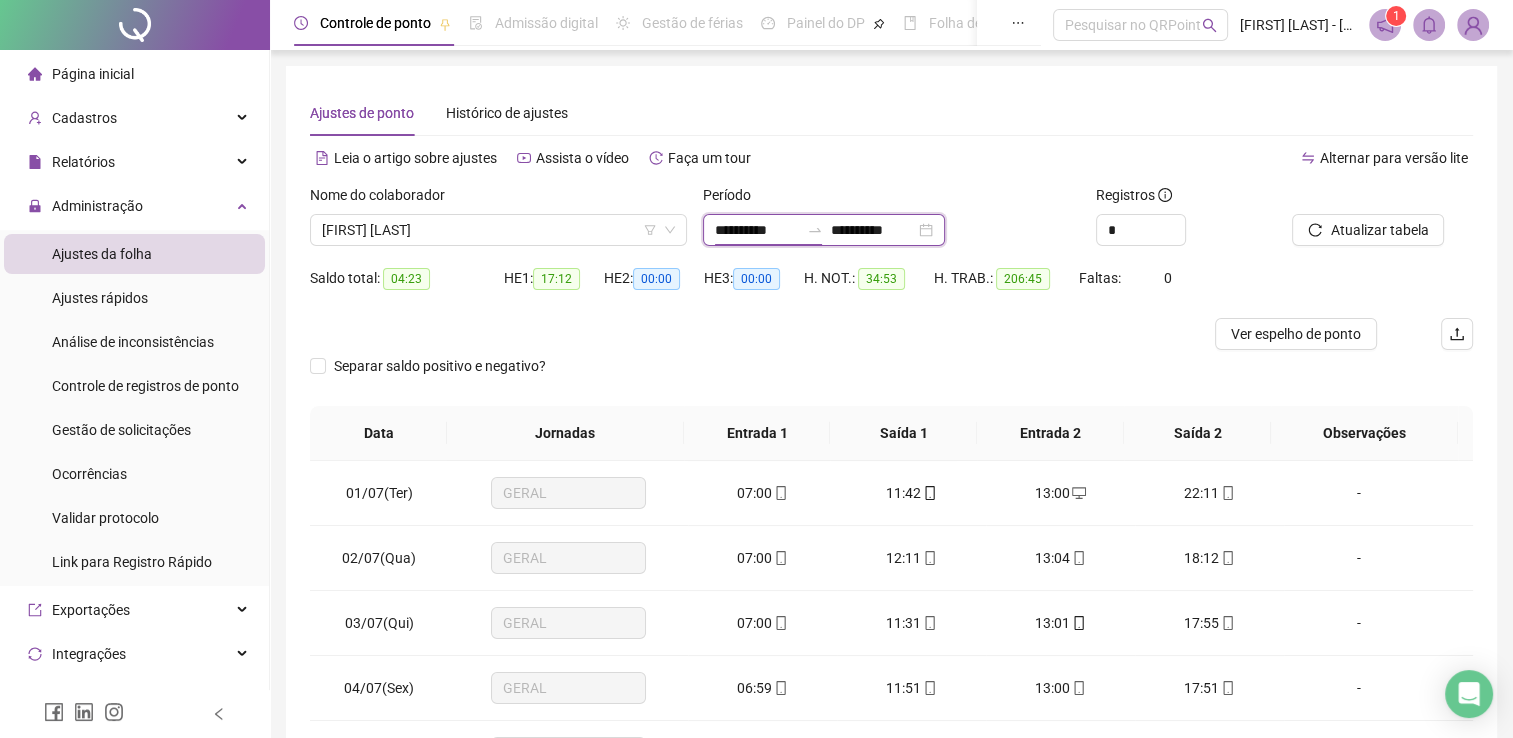 click on "**********" at bounding box center (757, 230) 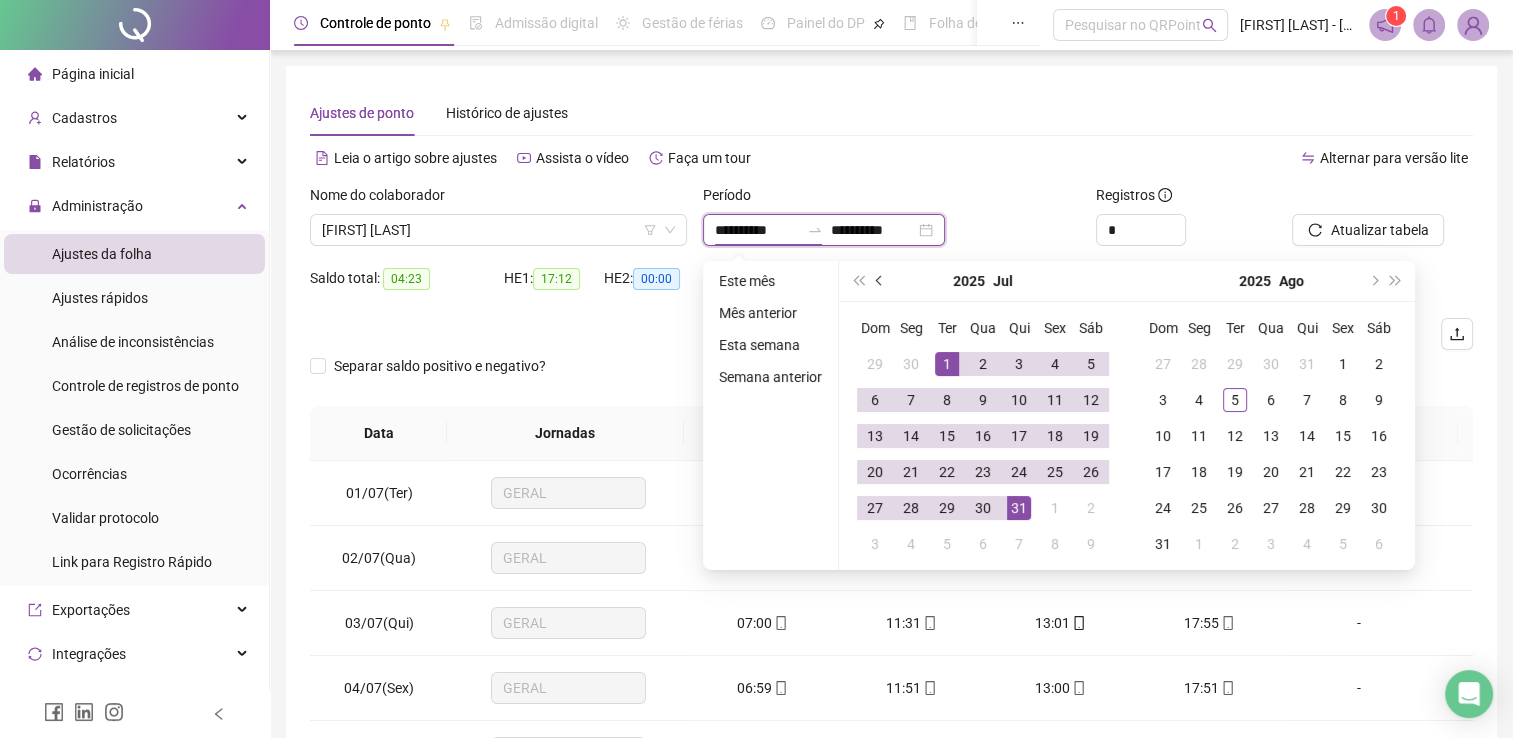 type on "**********" 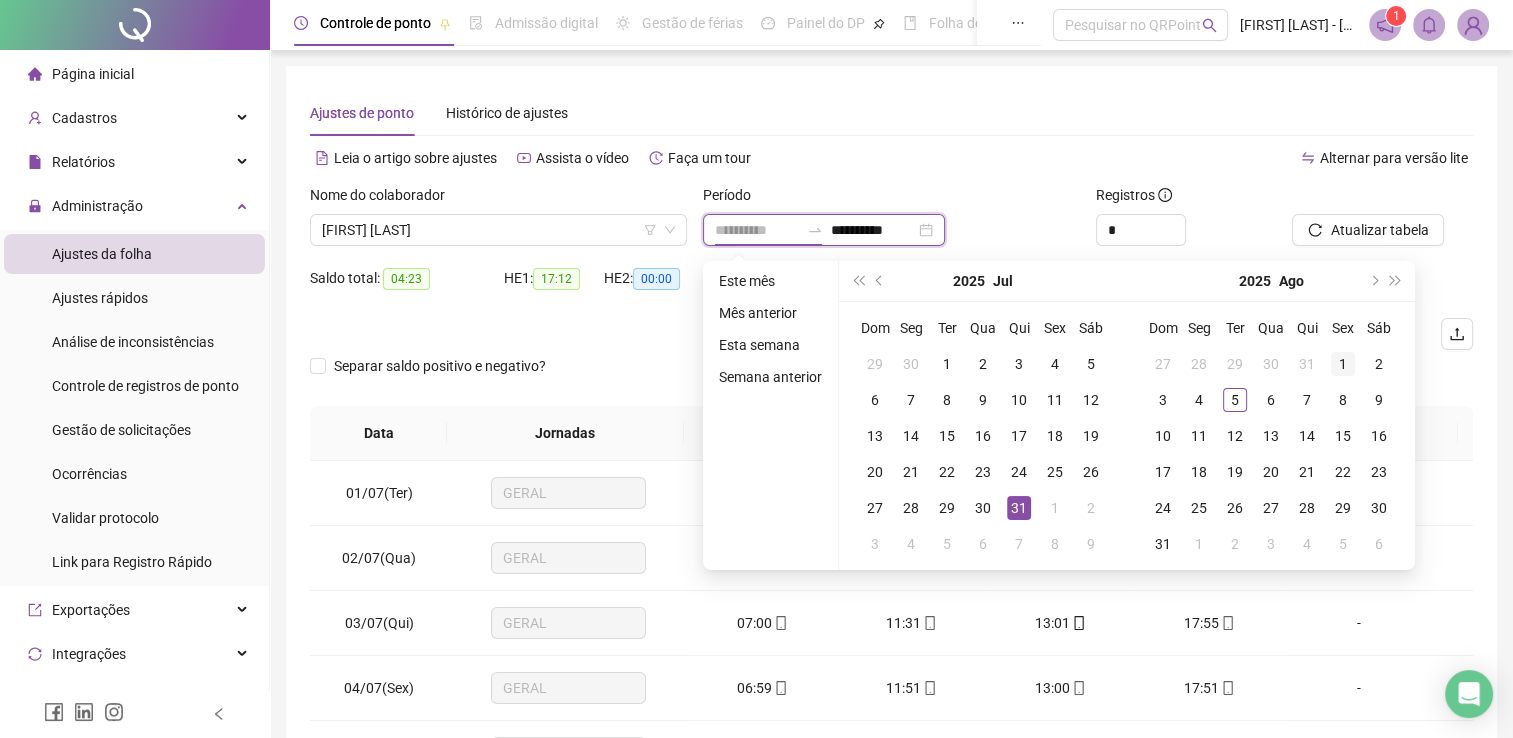 type on "**********" 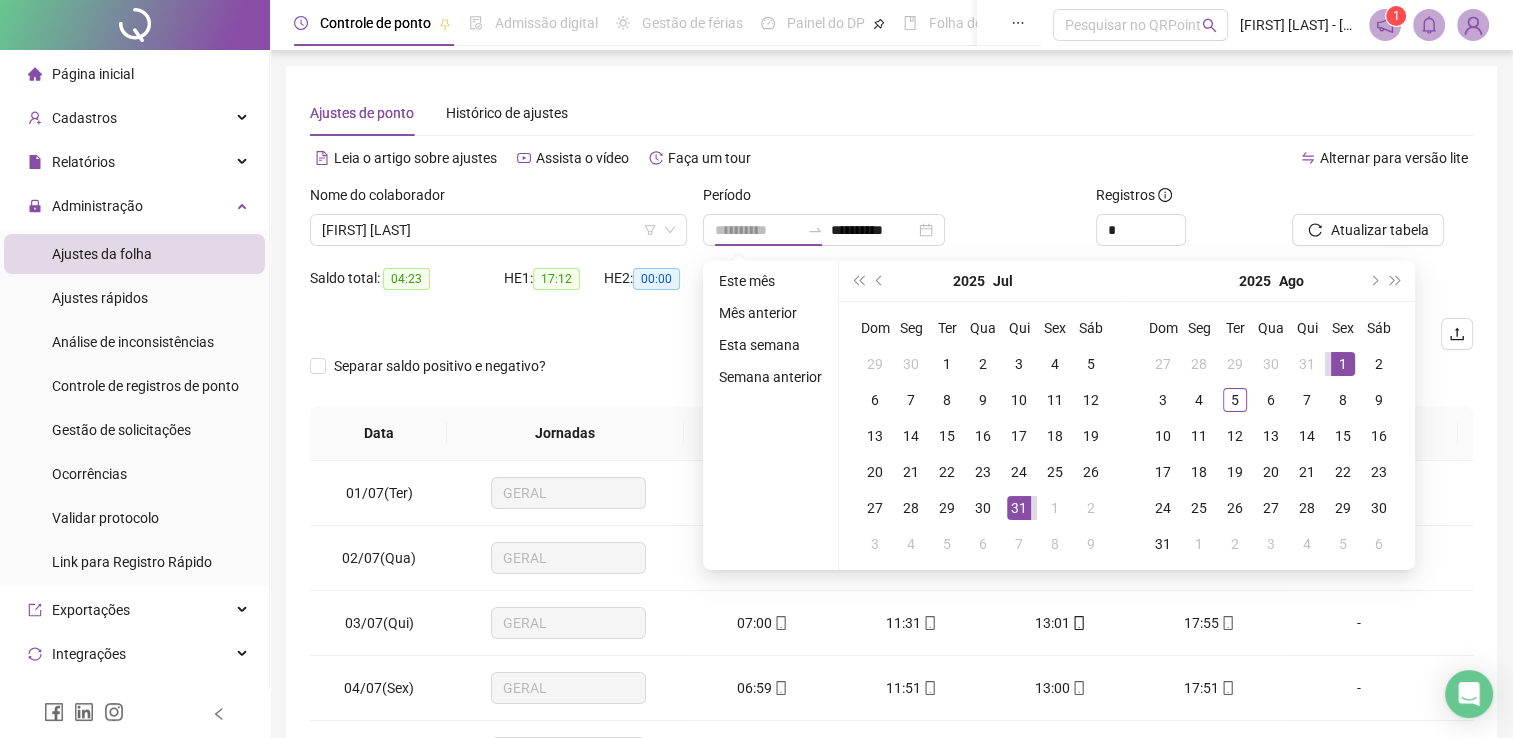 click on "1" at bounding box center (1343, 364) 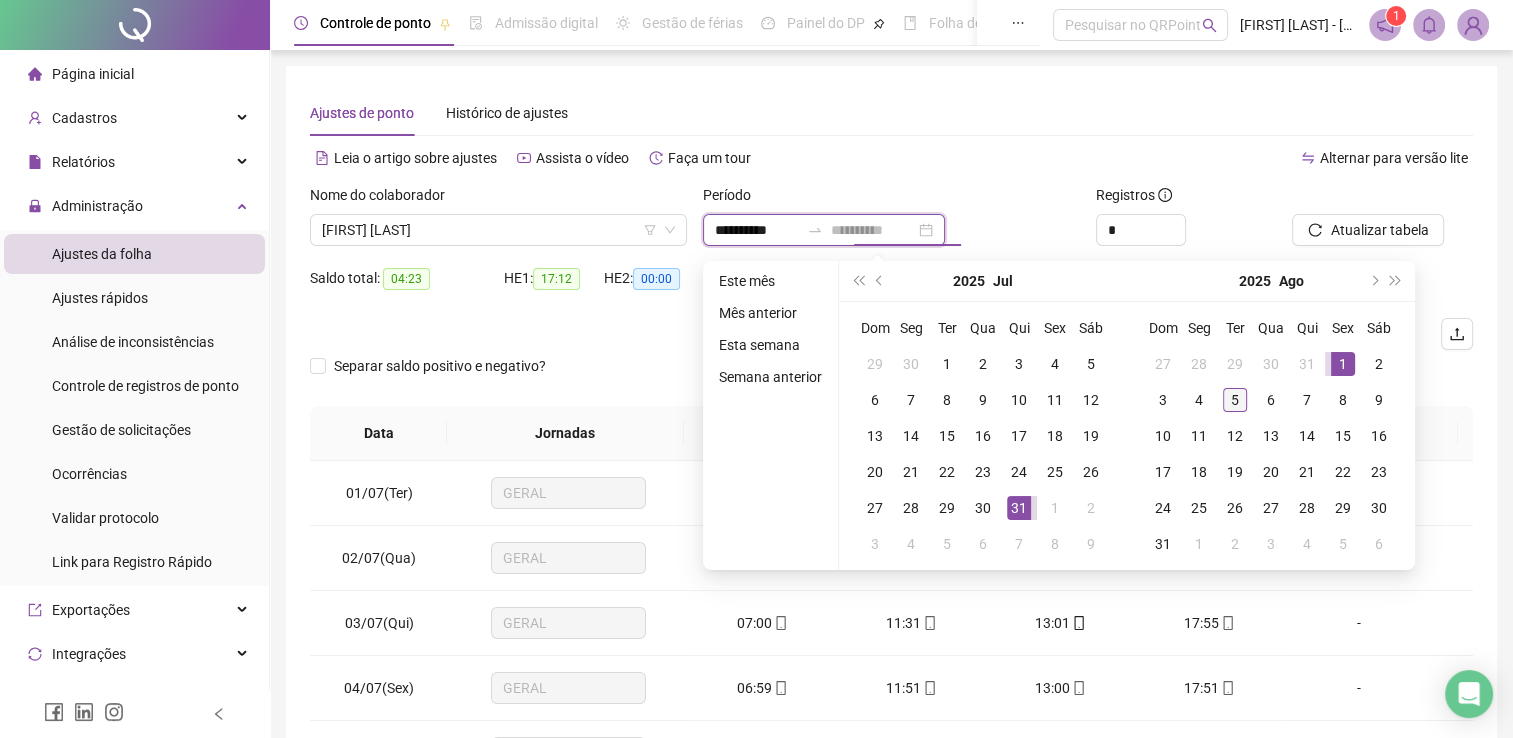 type on "**********" 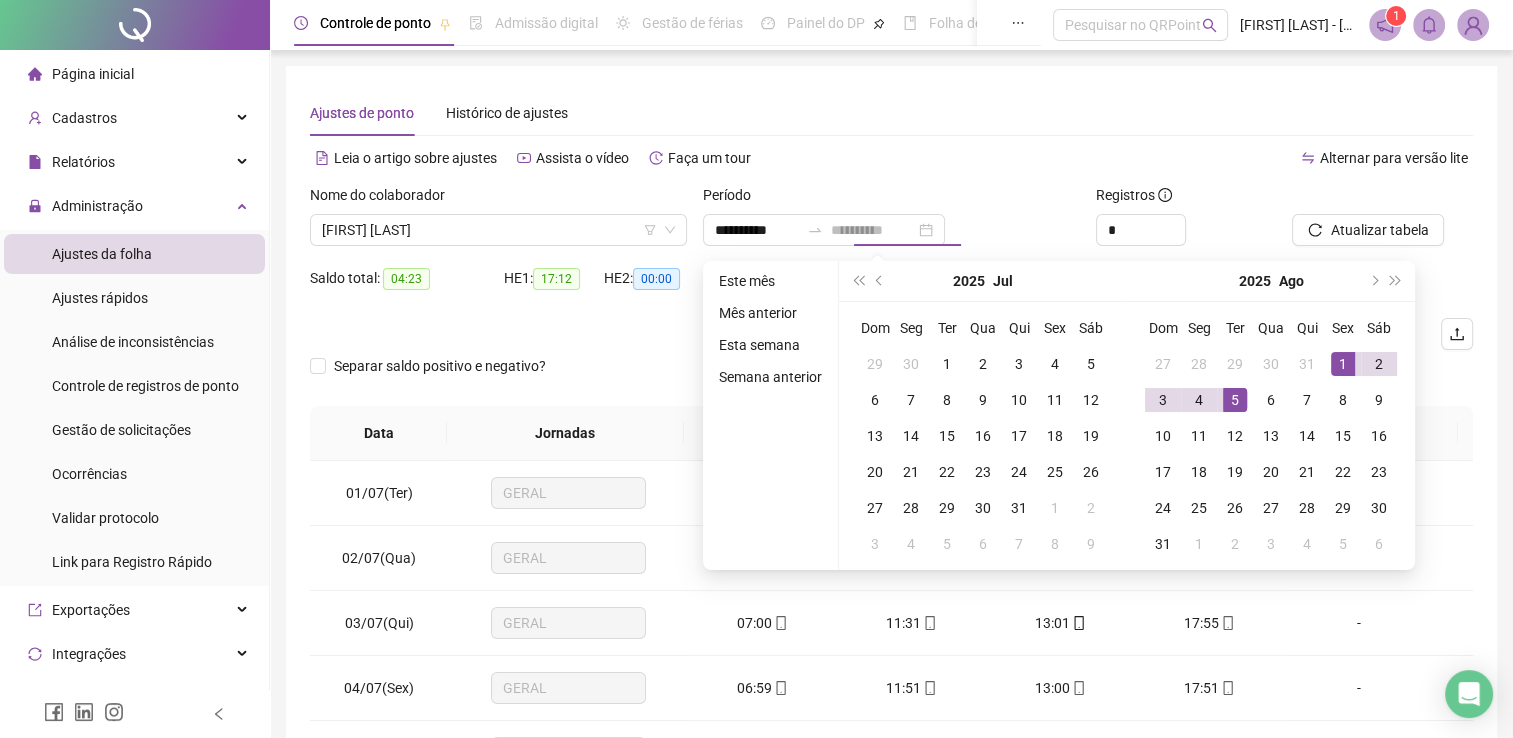 click on "5" at bounding box center [1235, 400] 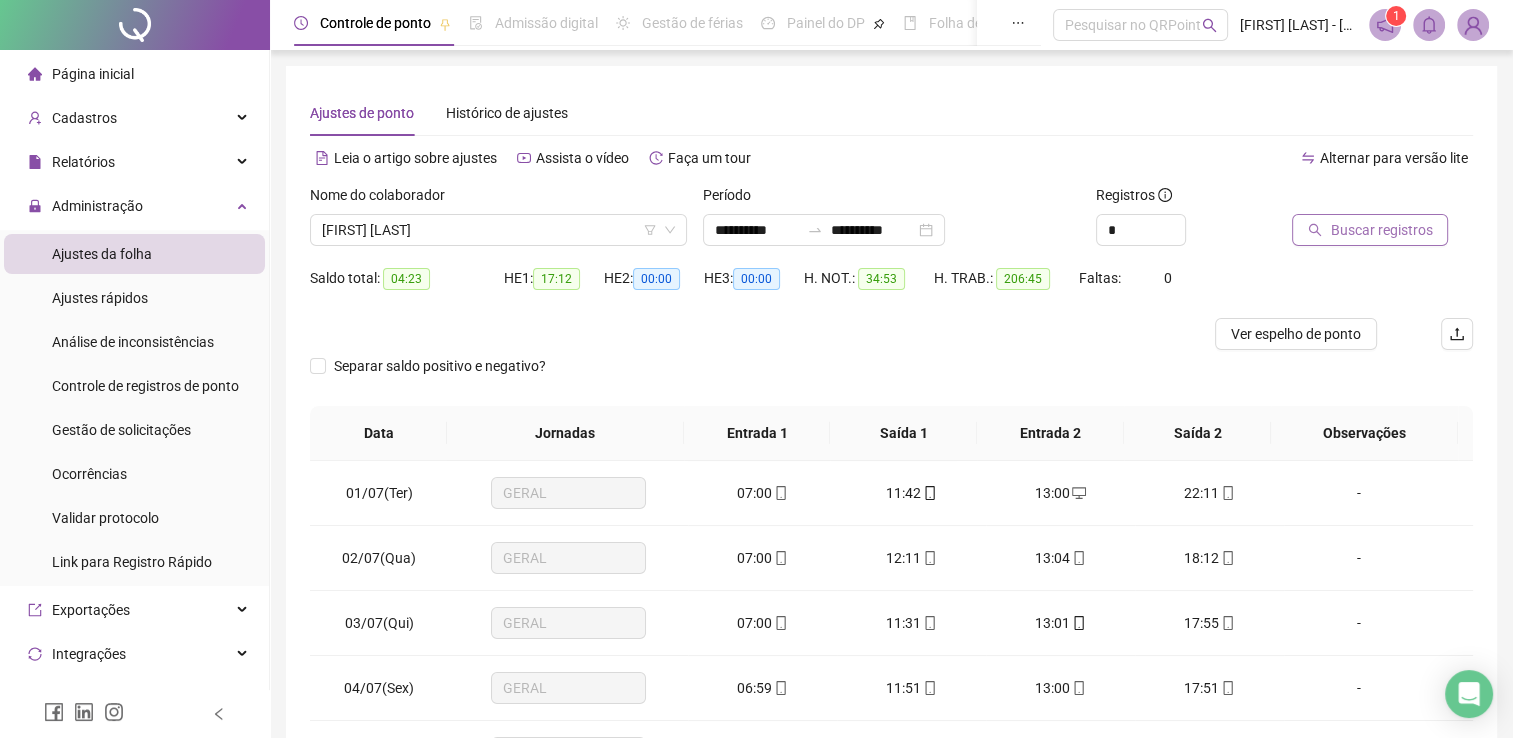 click on "Buscar registros" at bounding box center [1370, 230] 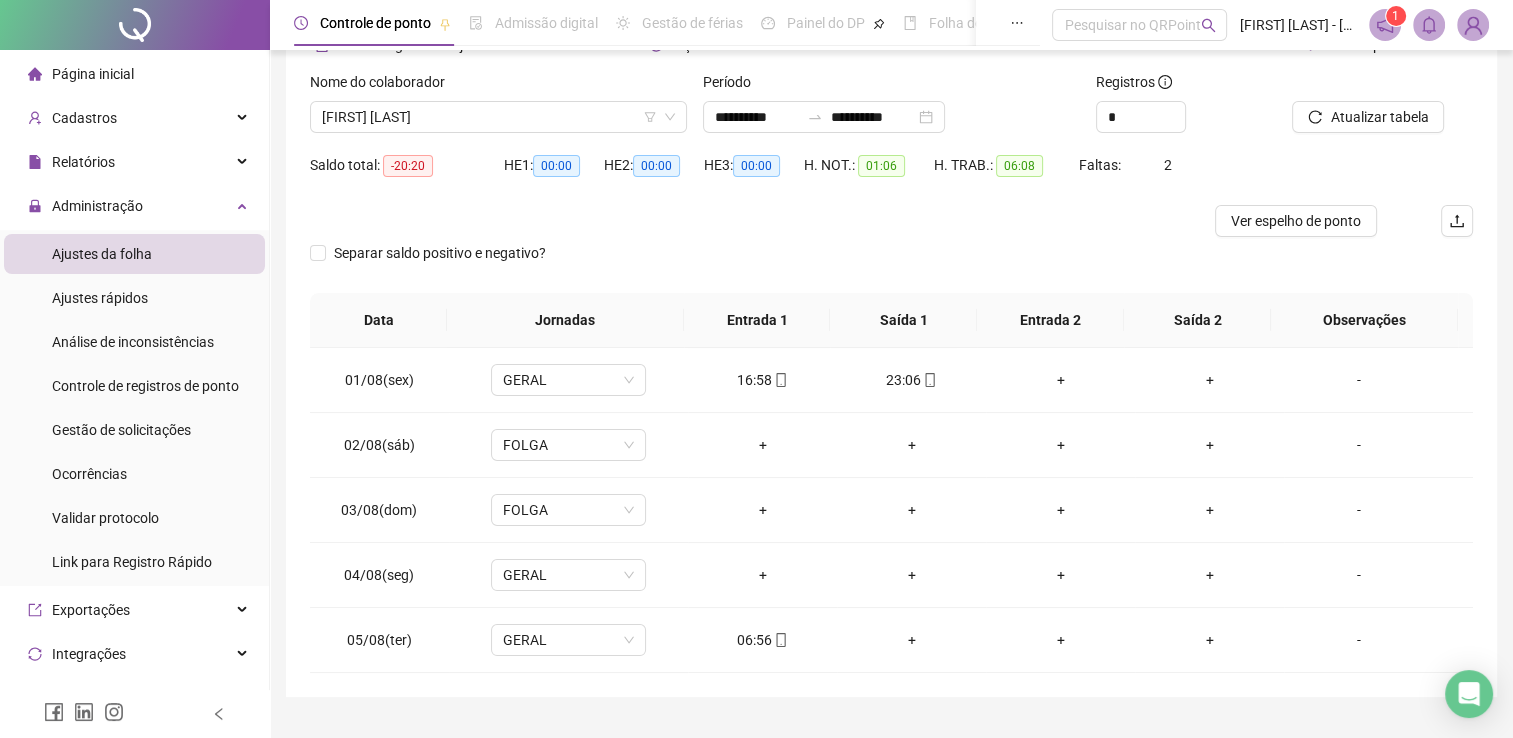 scroll, scrollTop: 156, scrollLeft: 0, axis: vertical 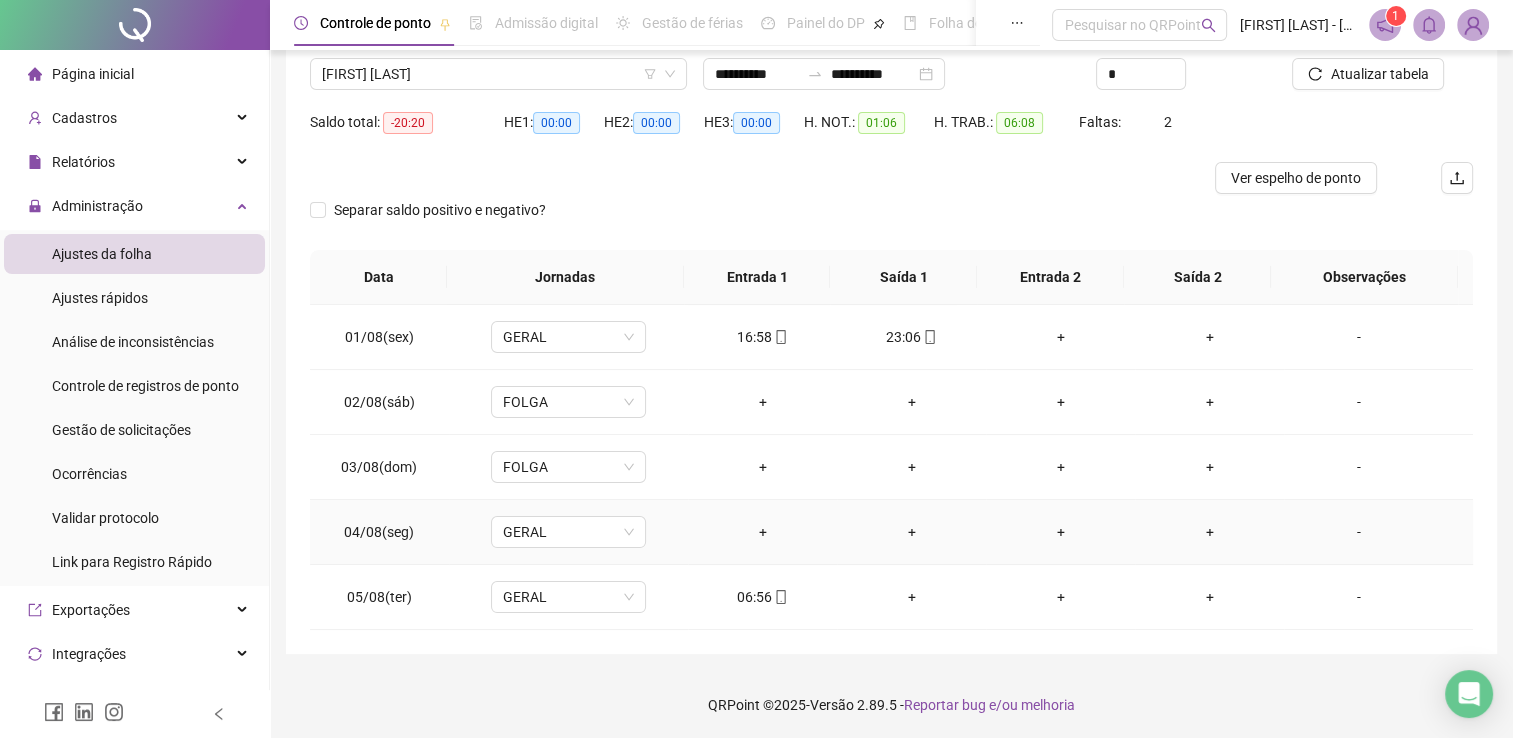 click on "GERAL" at bounding box center [569, 532] 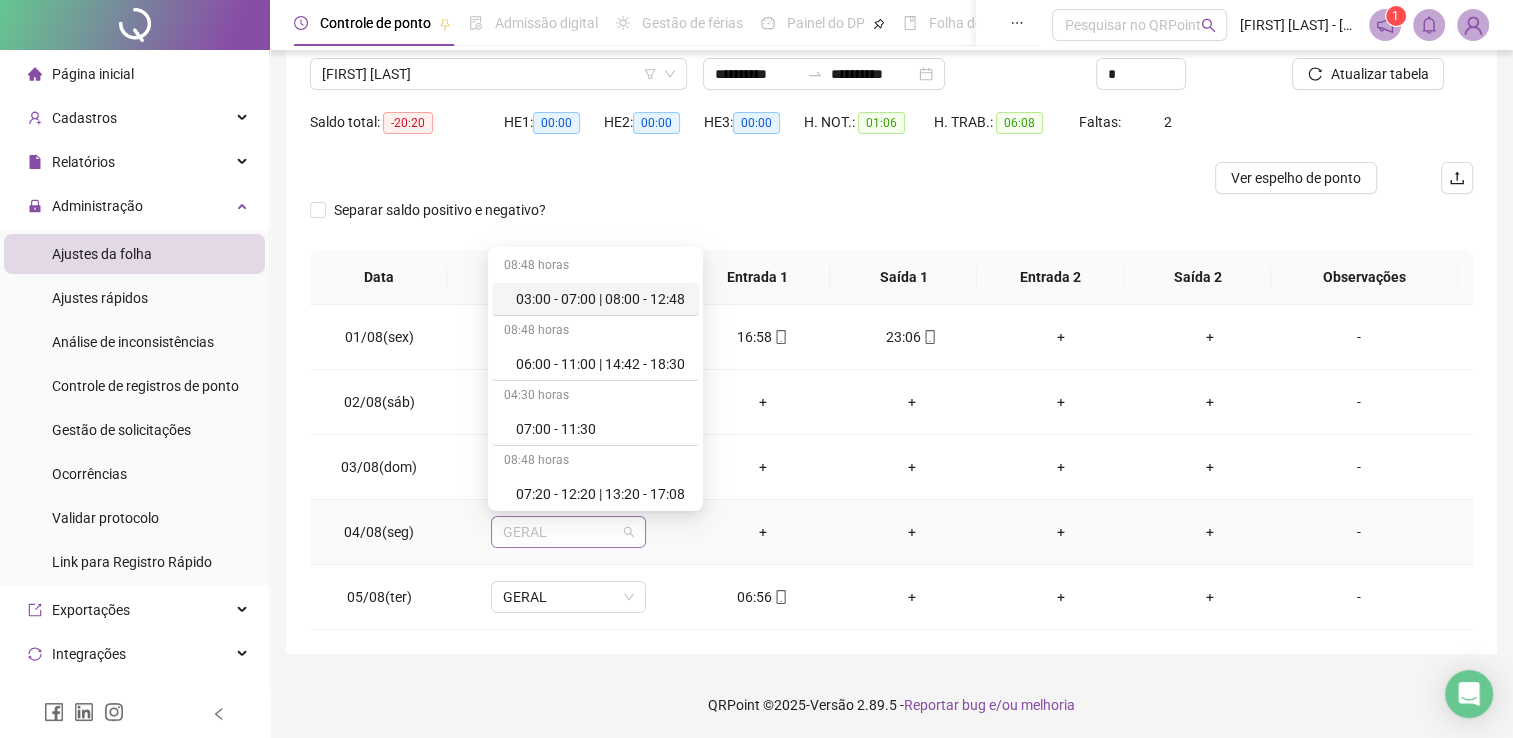 click on "GERAL" at bounding box center (568, 532) 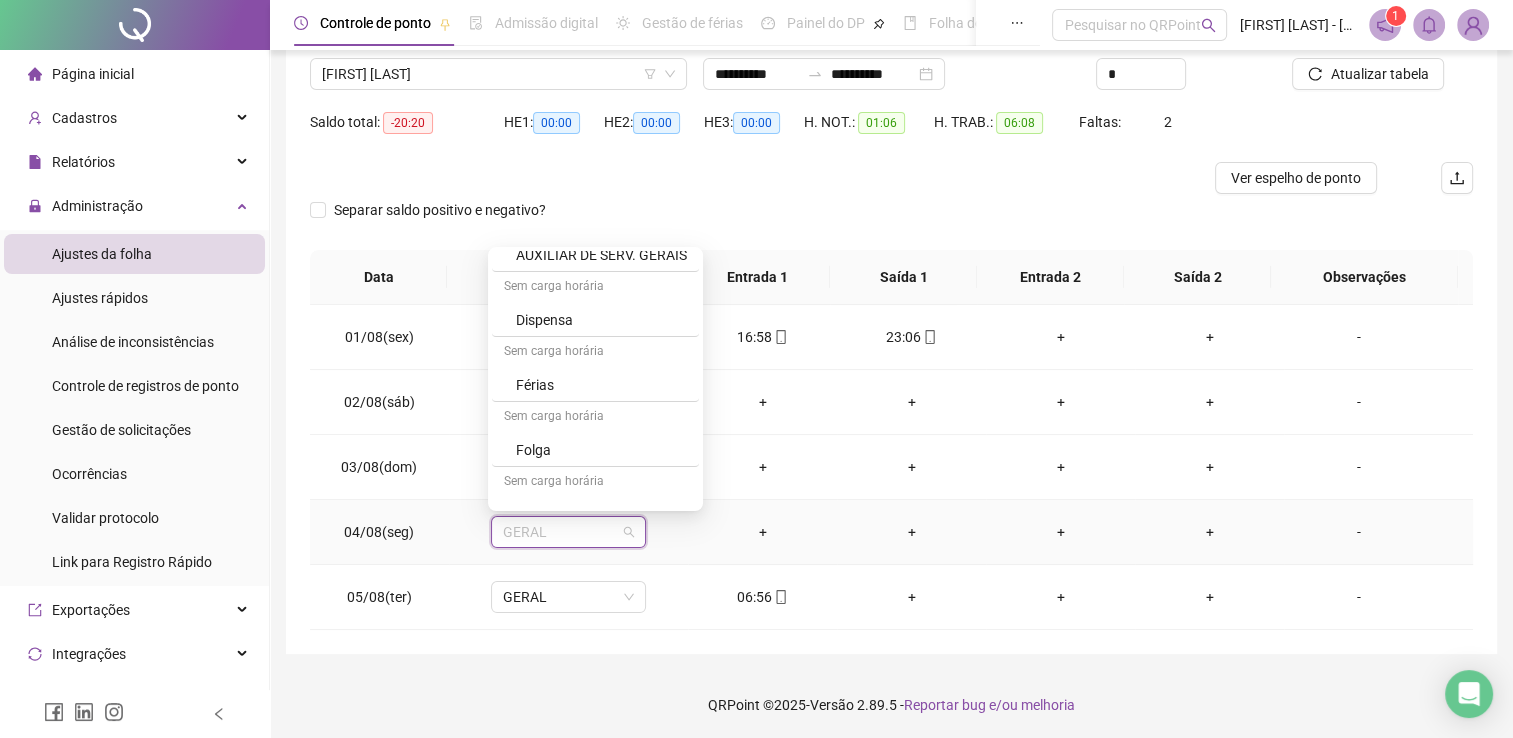 scroll, scrollTop: 448, scrollLeft: 0, axis: vertical 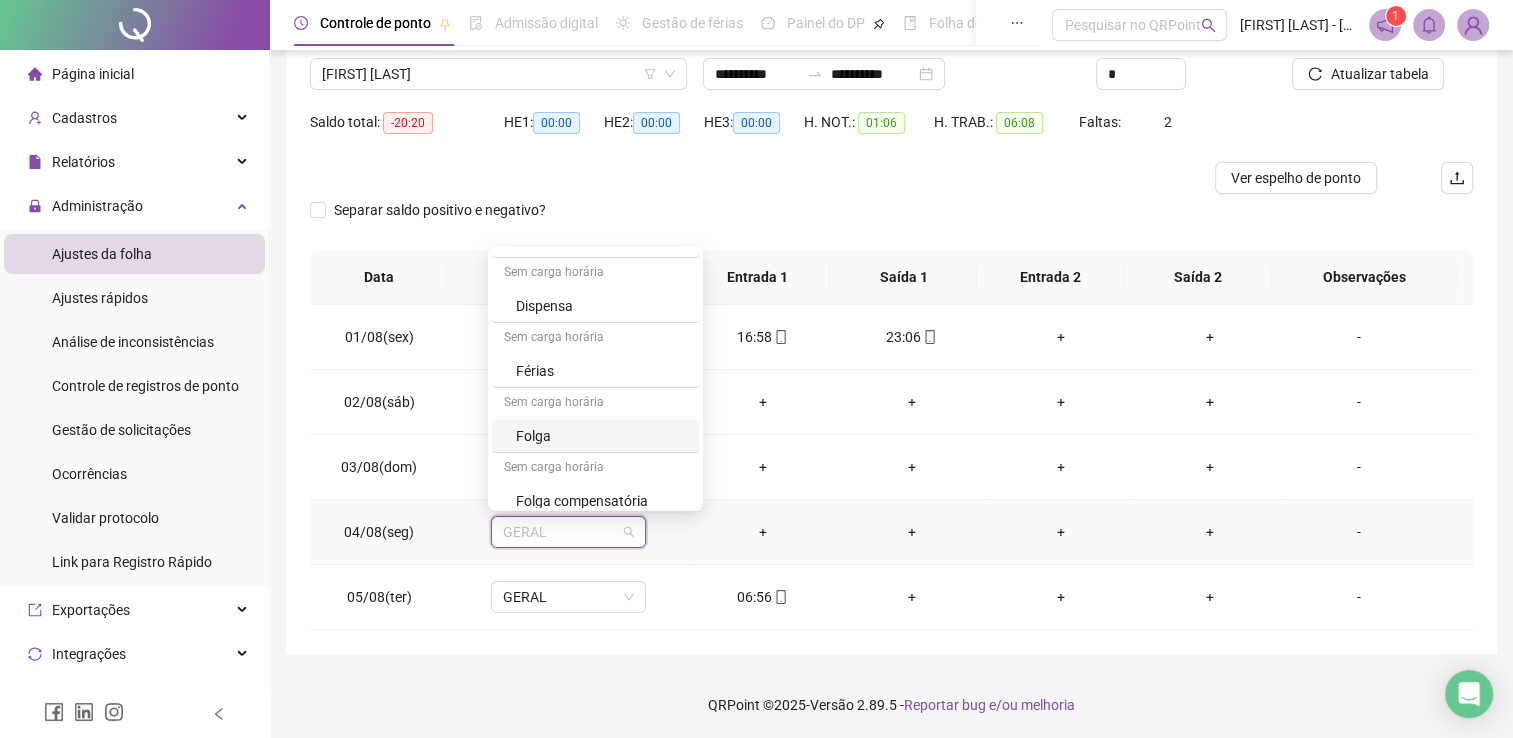 click on "Folga" at bounding box center (601, 436) 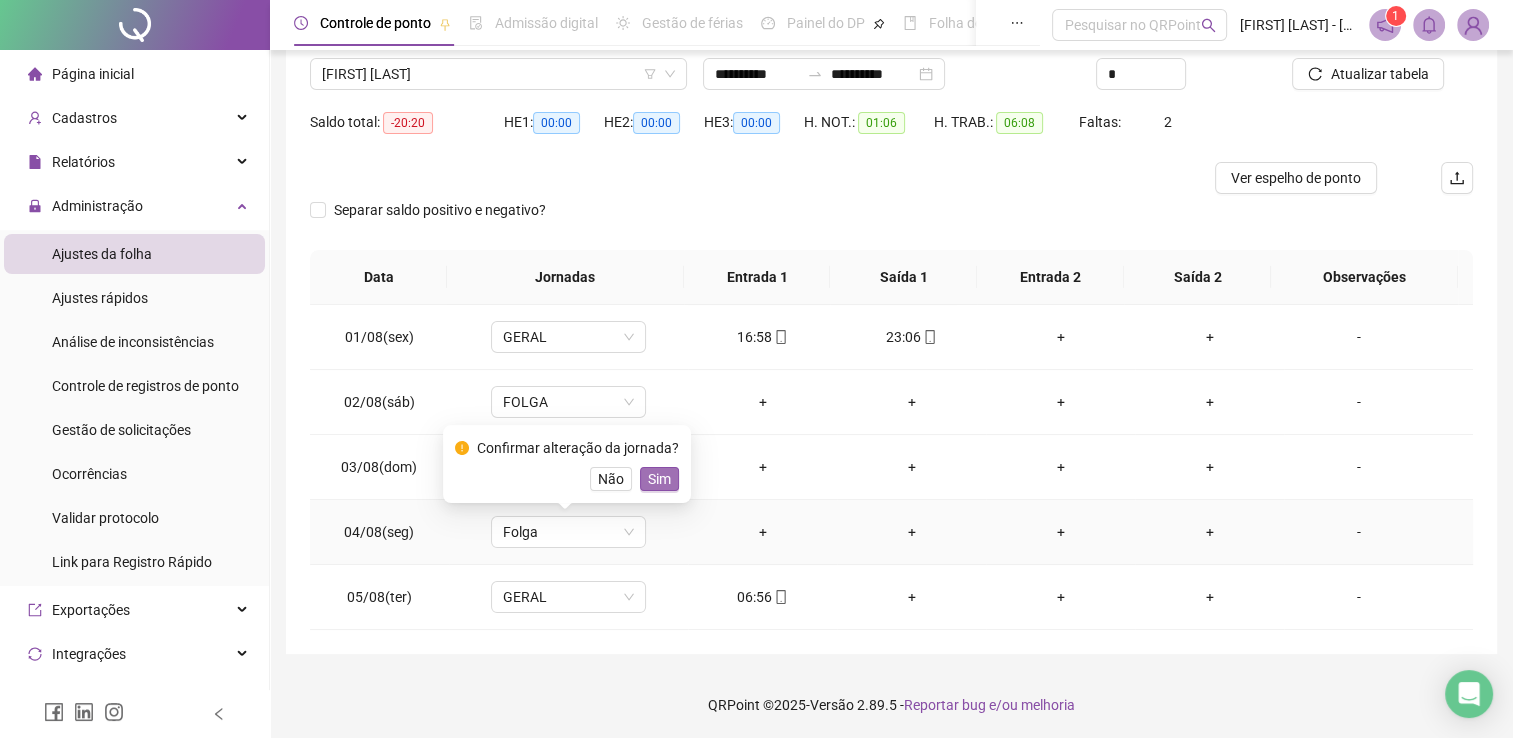 click on "Sim" at bounding box center (659, 479) 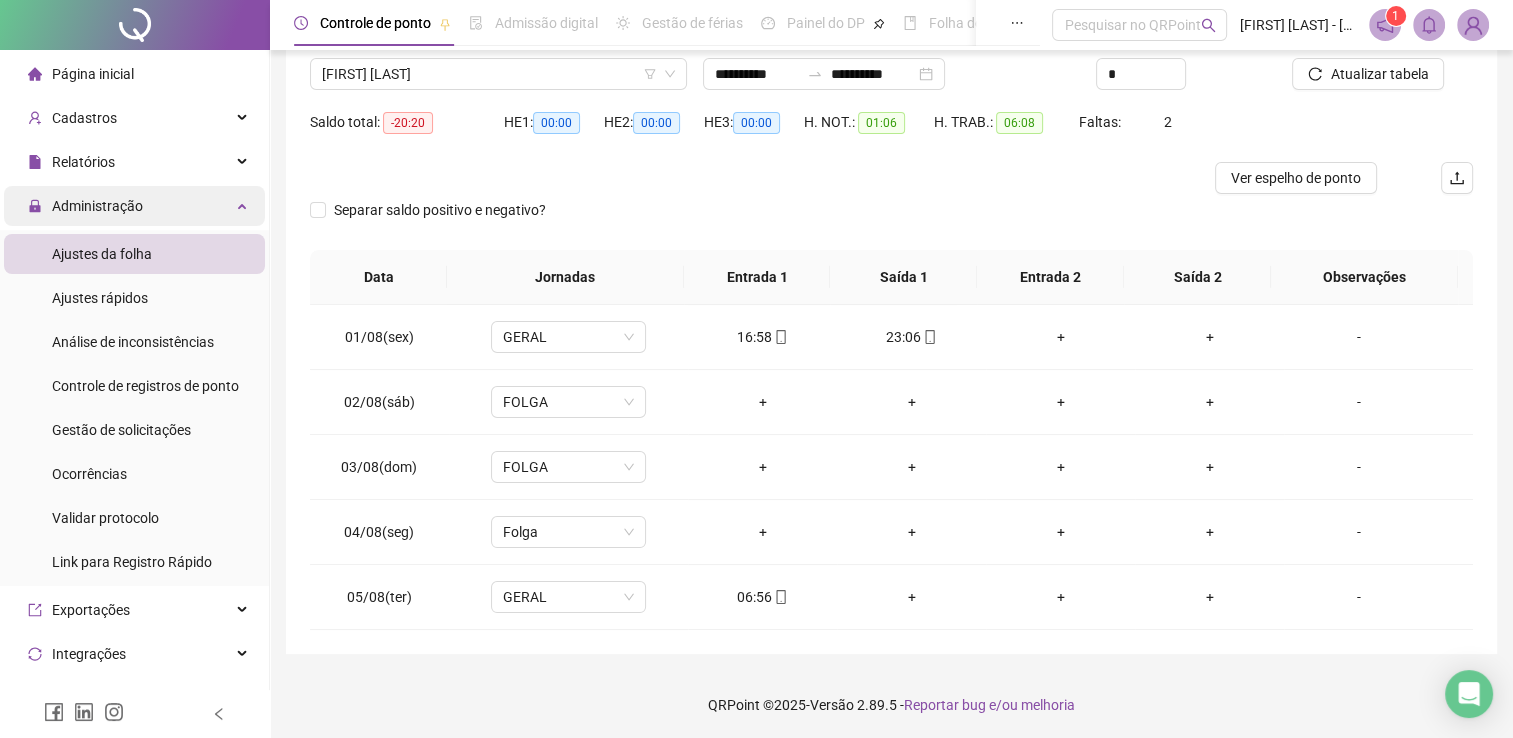 click on "Administração" at bounding box center (134, 206) 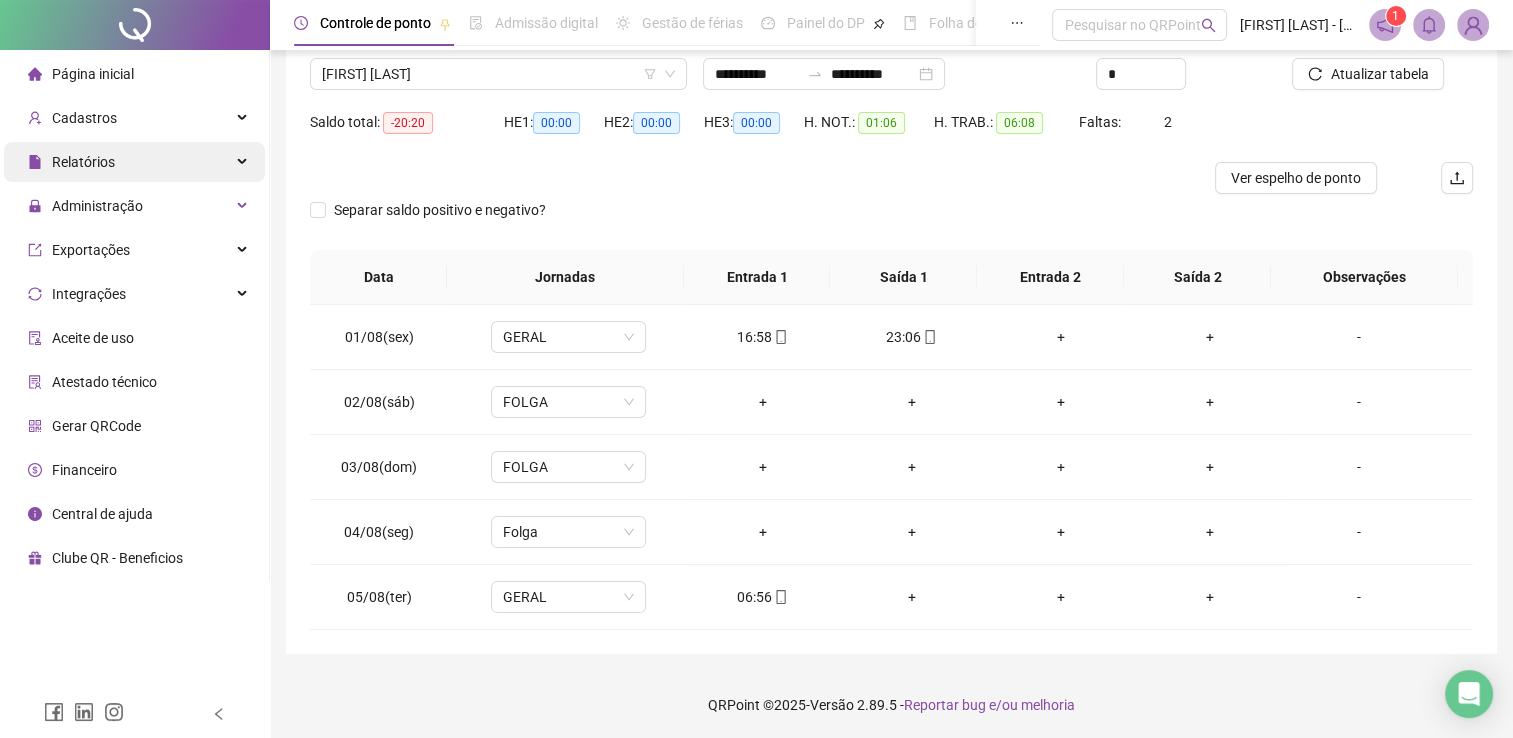 click on "Relatórios" at bounding box center (134, 162) 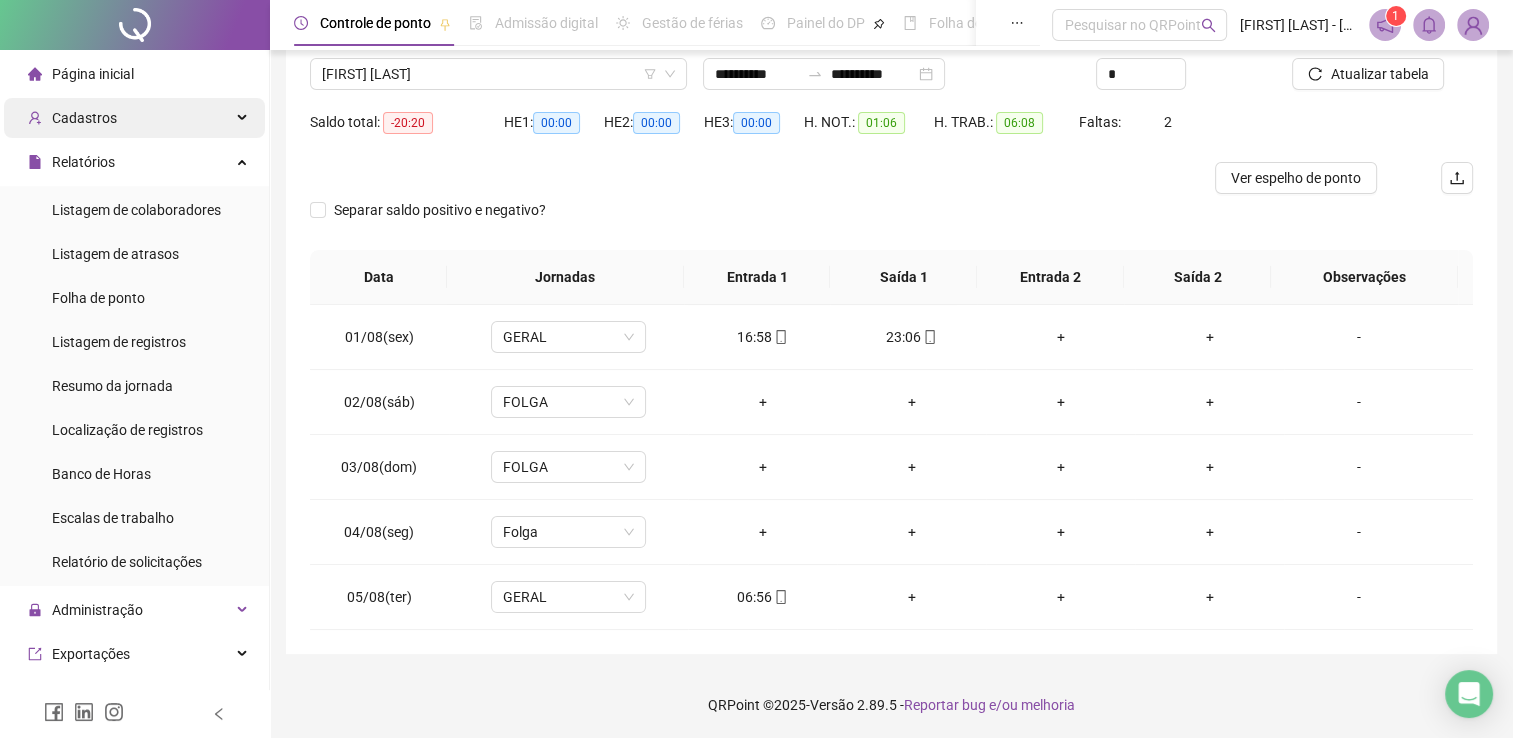 click on "Cadastros" at bounding box center [134, 118] 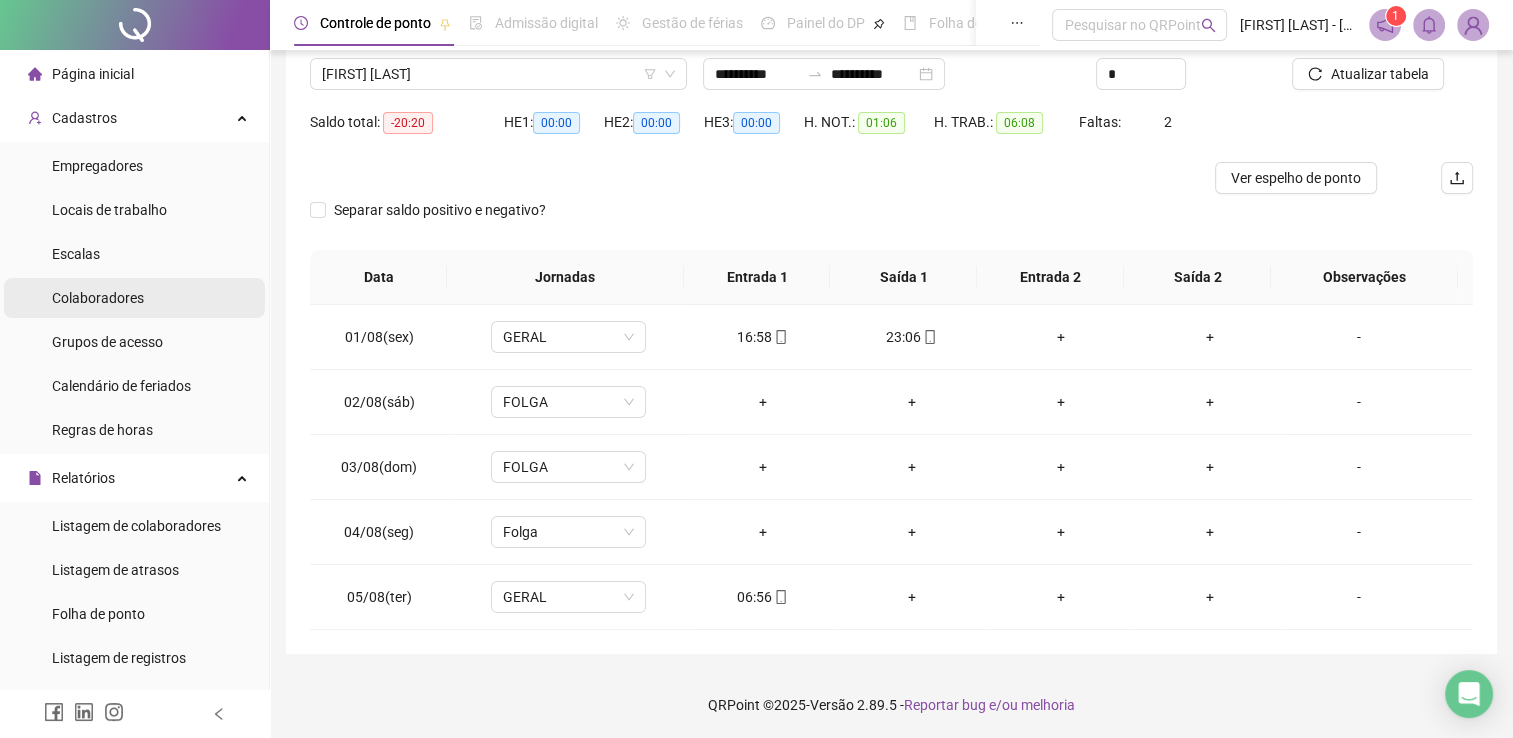 click on "Colaboradores" at bounding box center [98, 298] 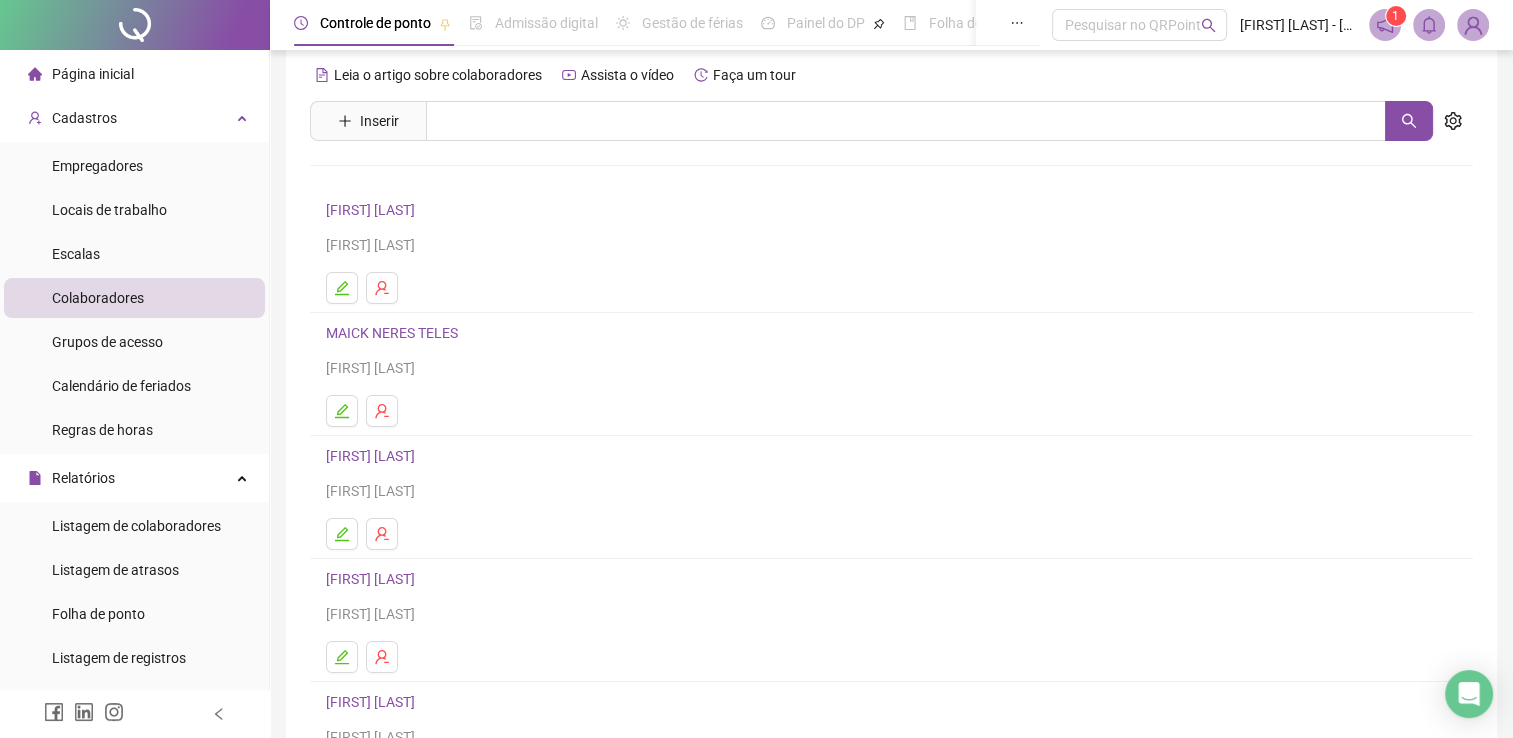 scroll, scrollTop: 9, scrollLeft: 0, axis: vertical 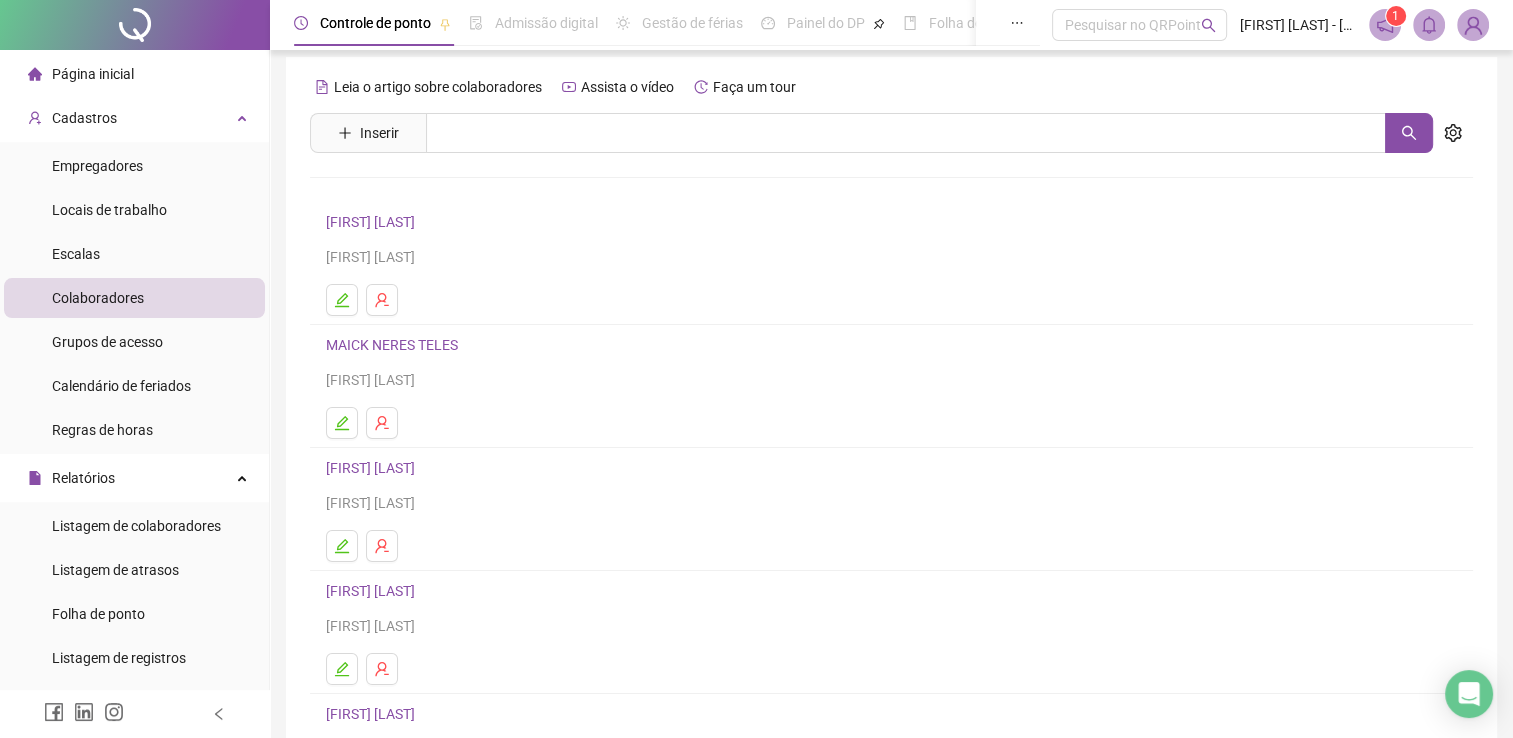 click on "[FIRST] [LAST]" at bounding box center [373, 591] 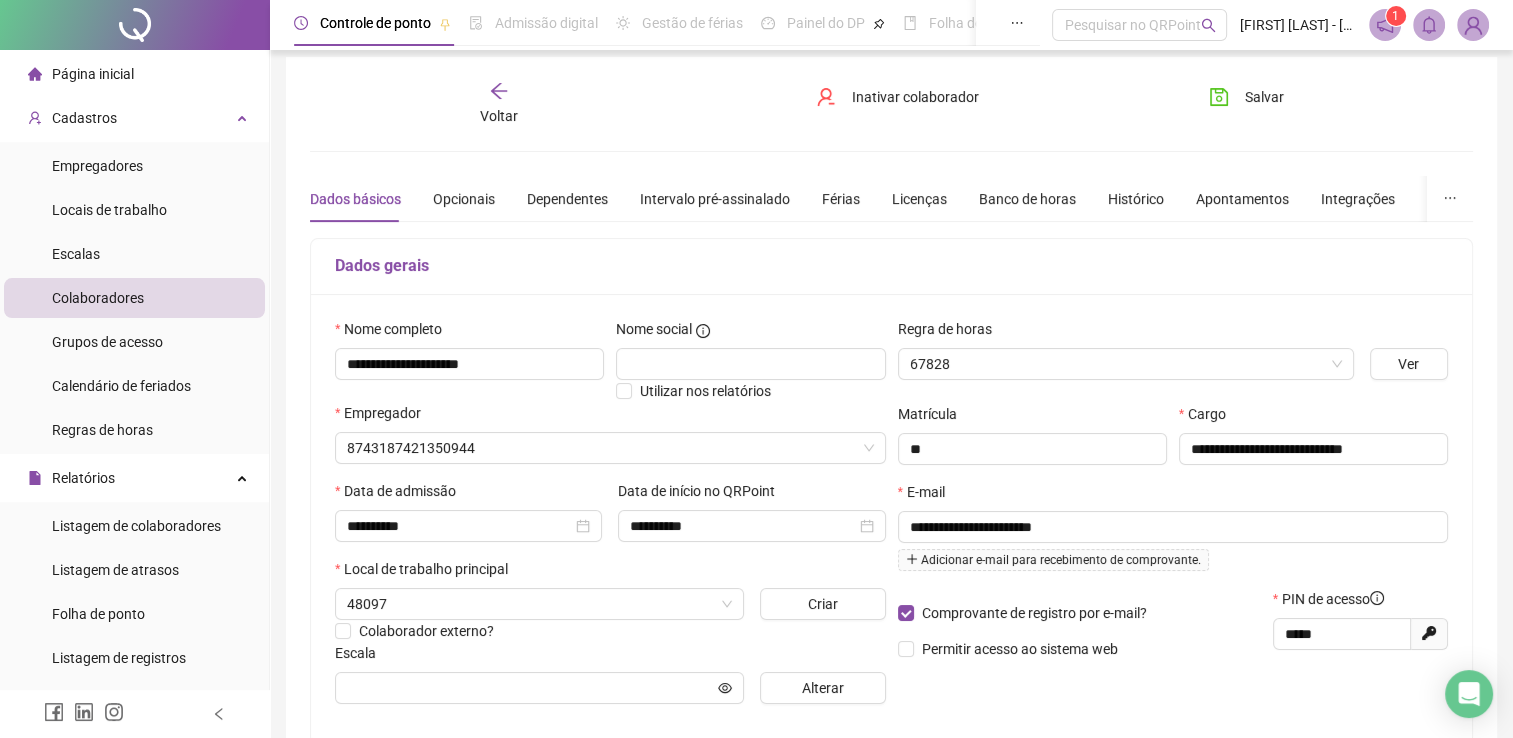 type on "*****" 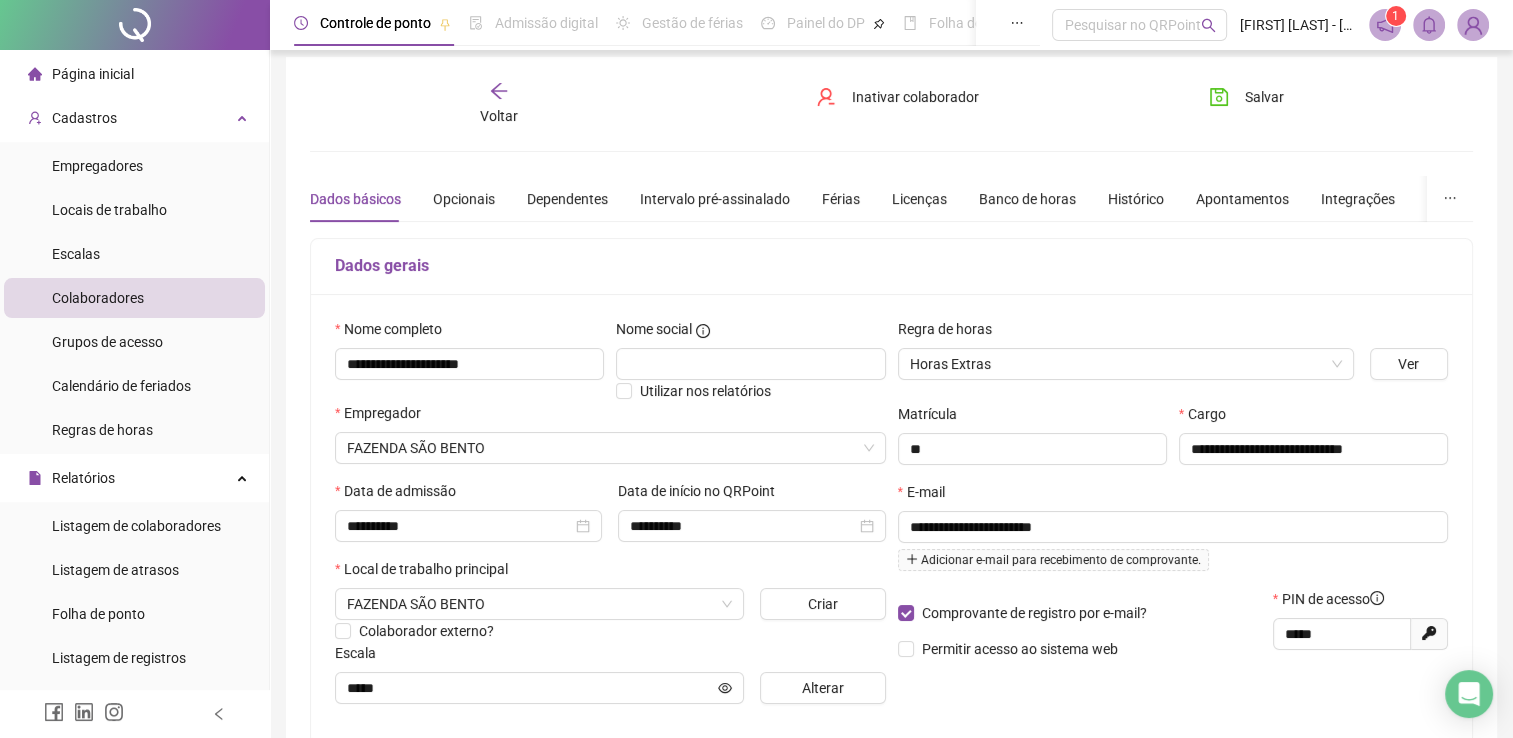 click on "**********" at bounding box center [891, 551] 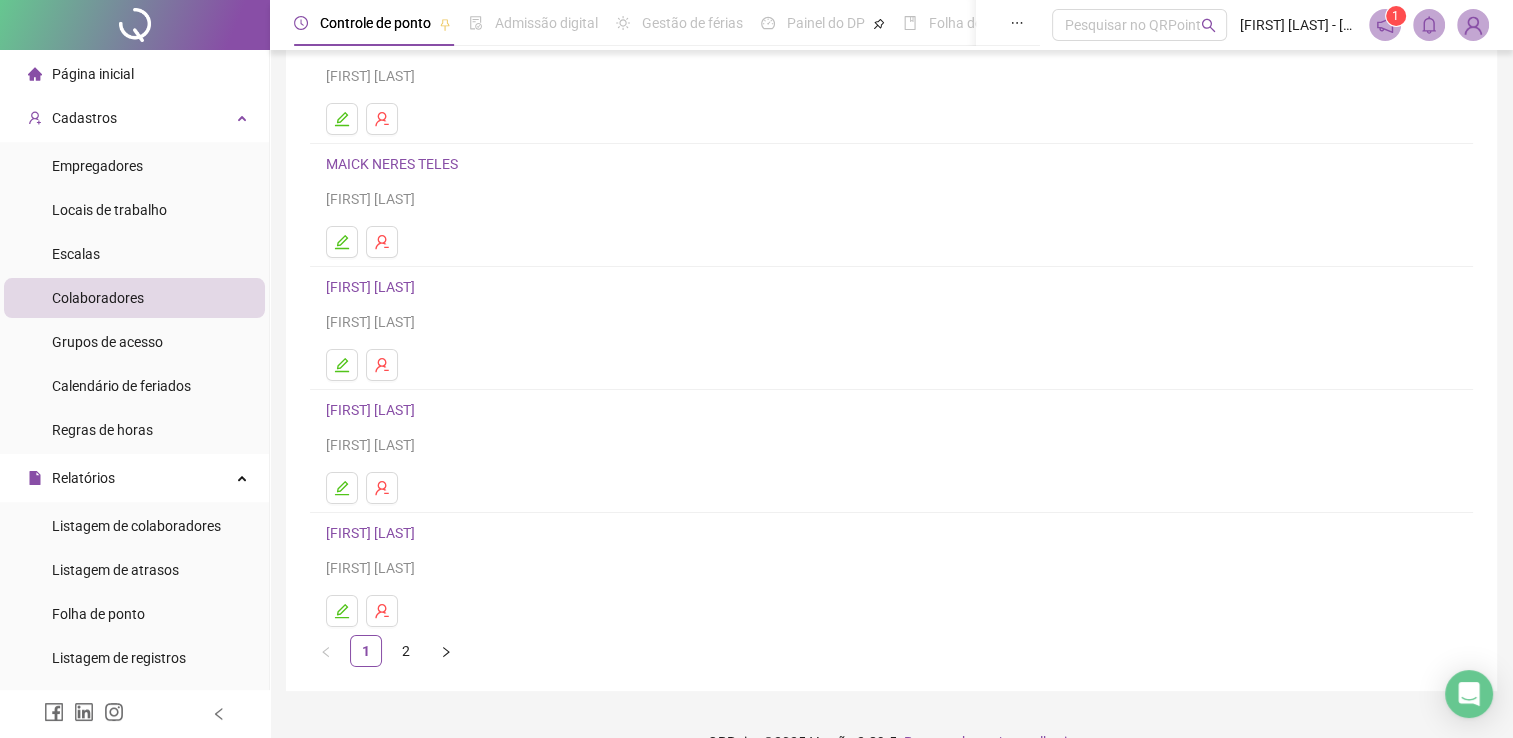 scroll, scrollTop: 191, scrollLeft: 0, axis: vertical 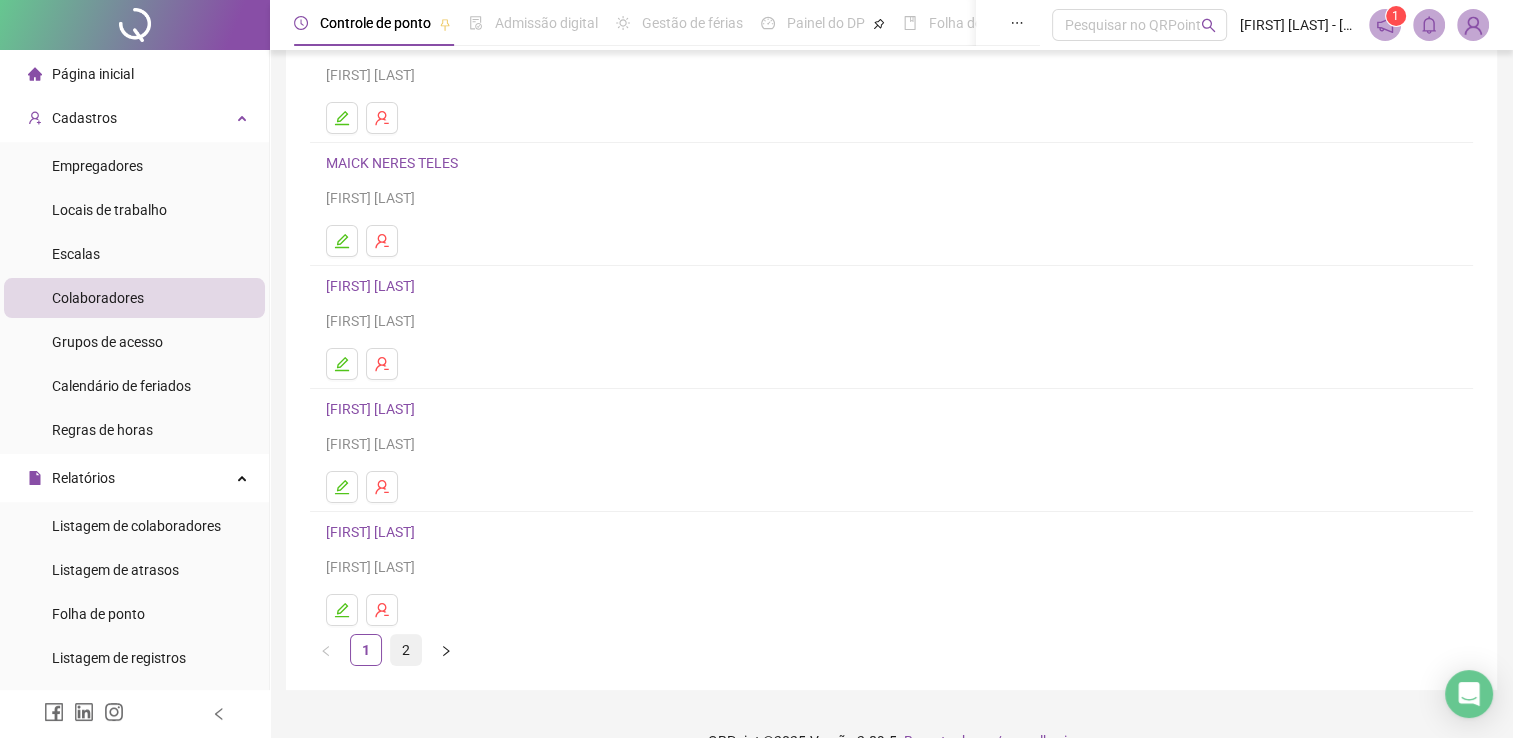 click on "2" at bounding box center (406, 650) 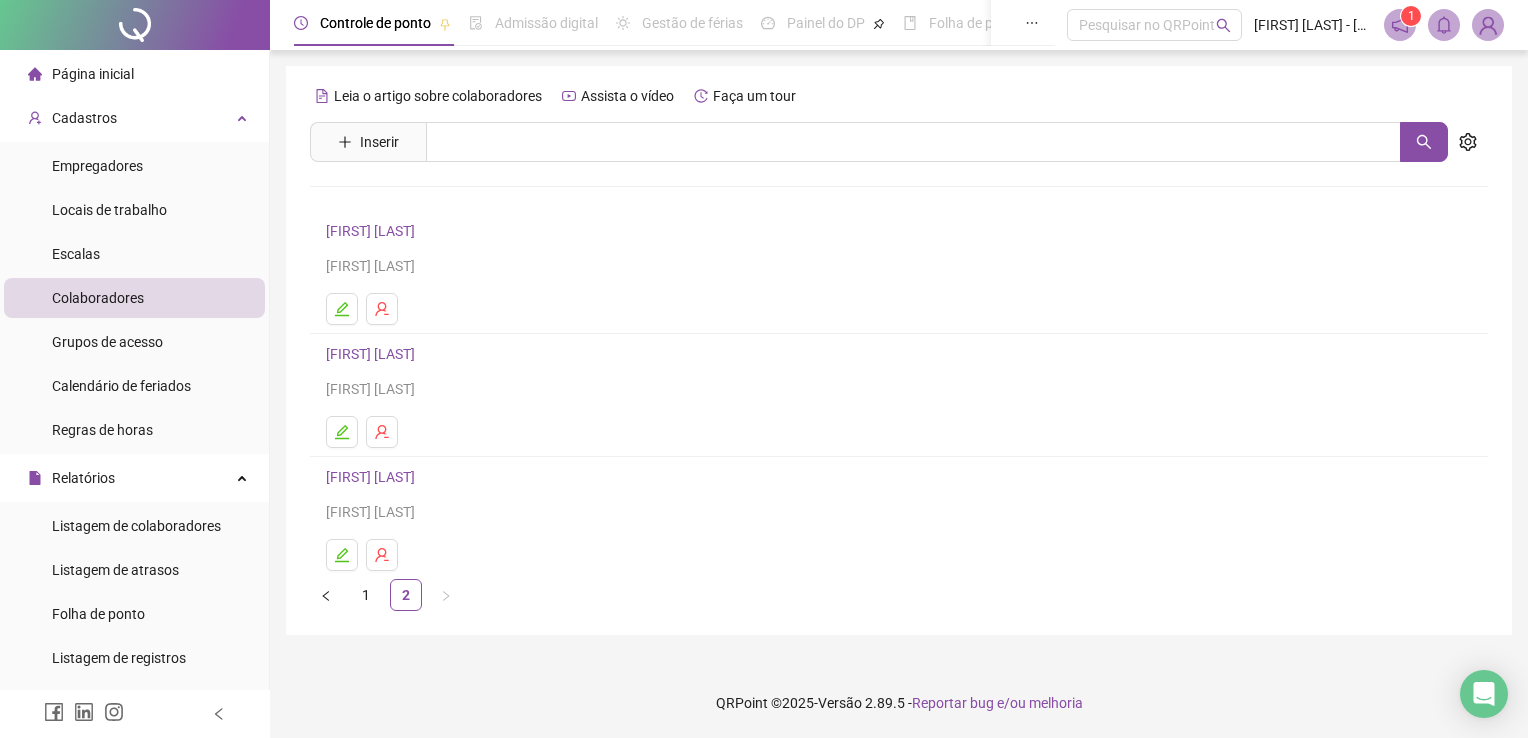 click on "[FIRST] [LAST]" at bounding box center [373, 477] 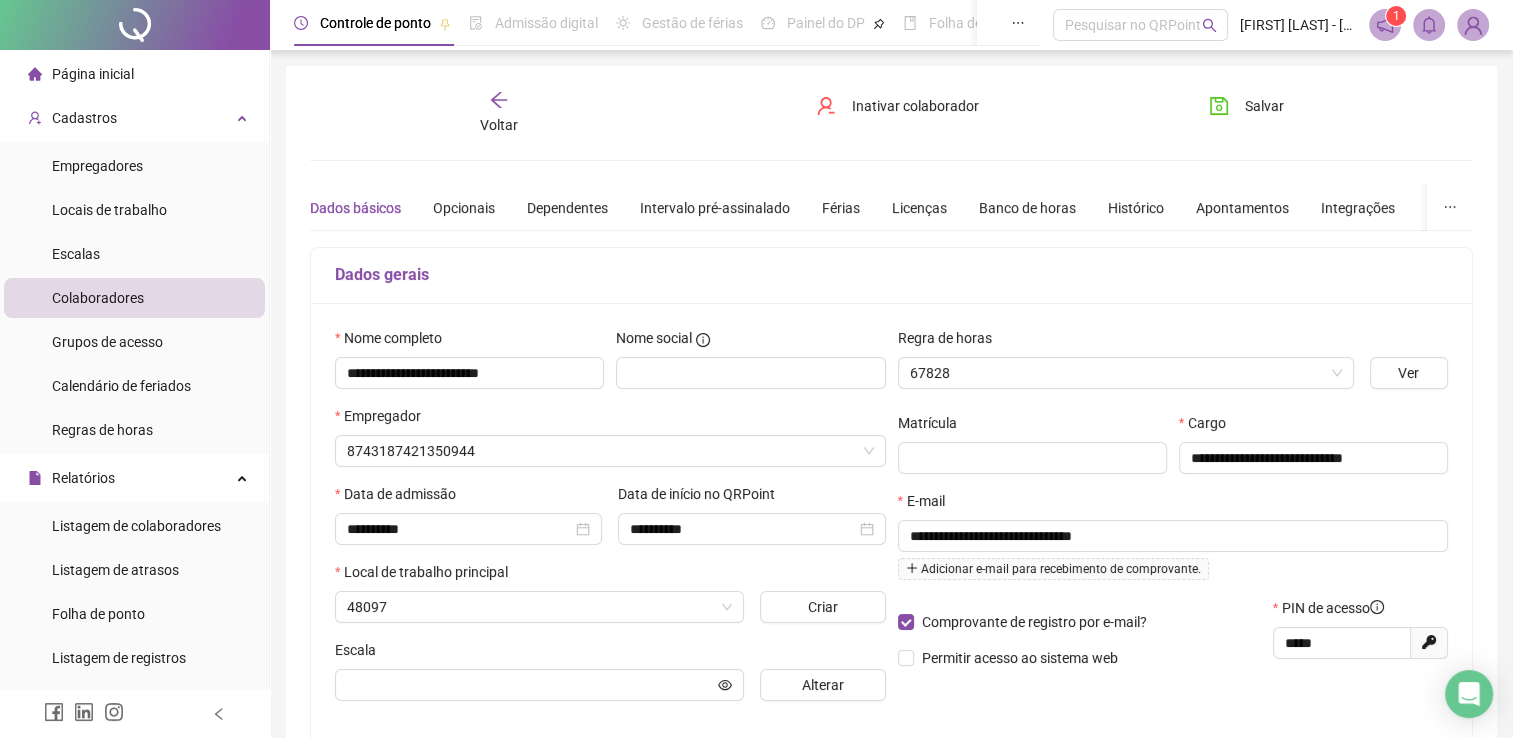 type on "*******" 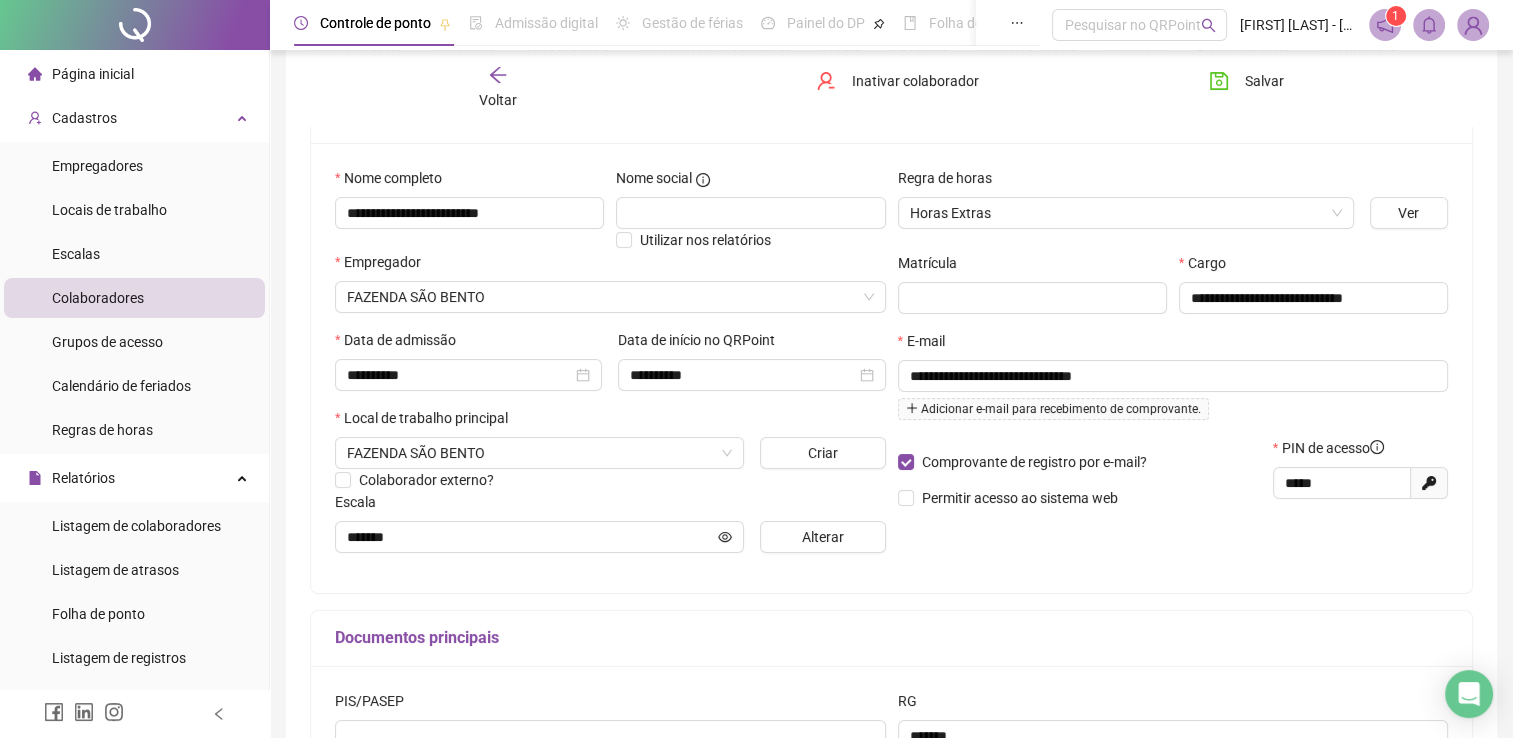 scroll, scrollTop: 177, scrollLeft: 0, axis: vertical 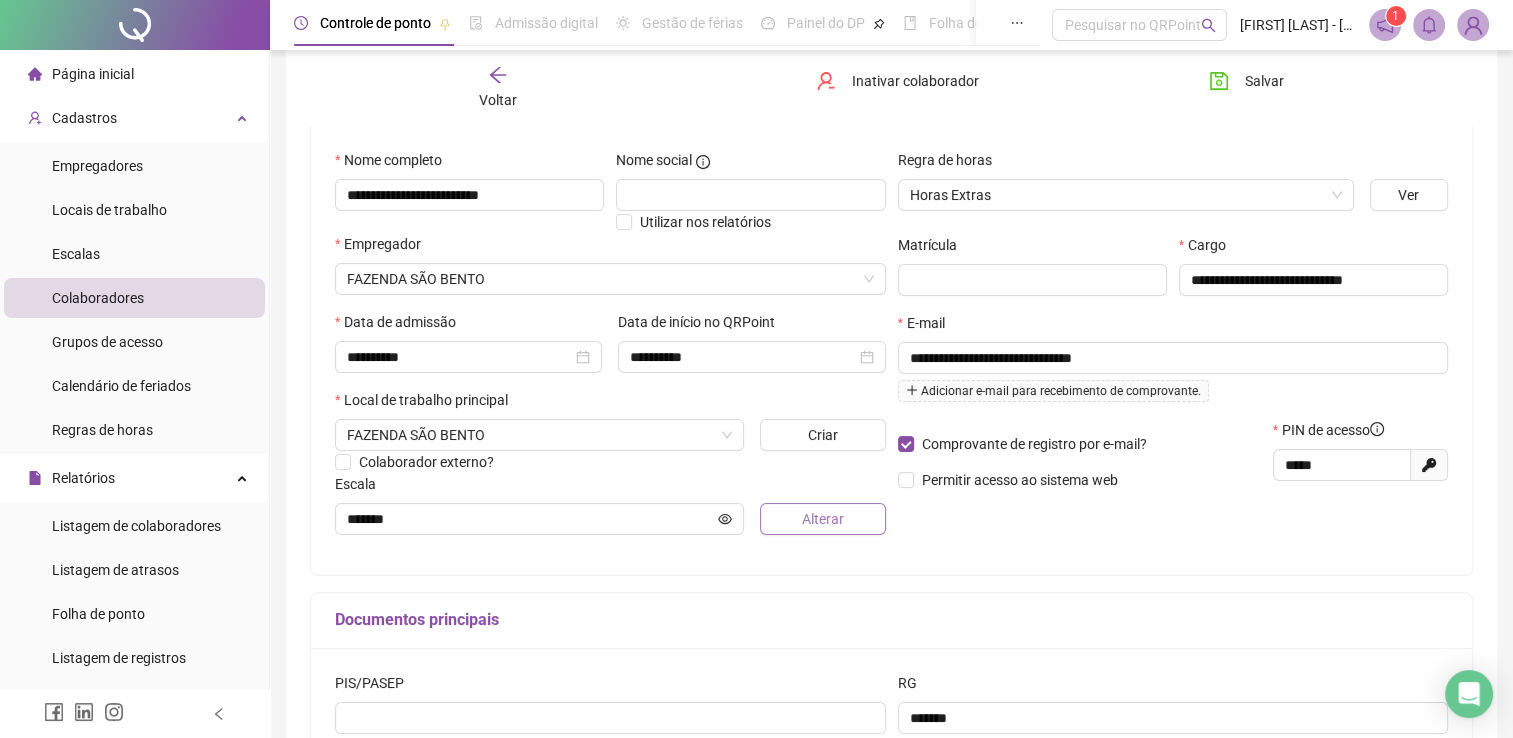 click on "Alterar" at bounding box center [823, 519] 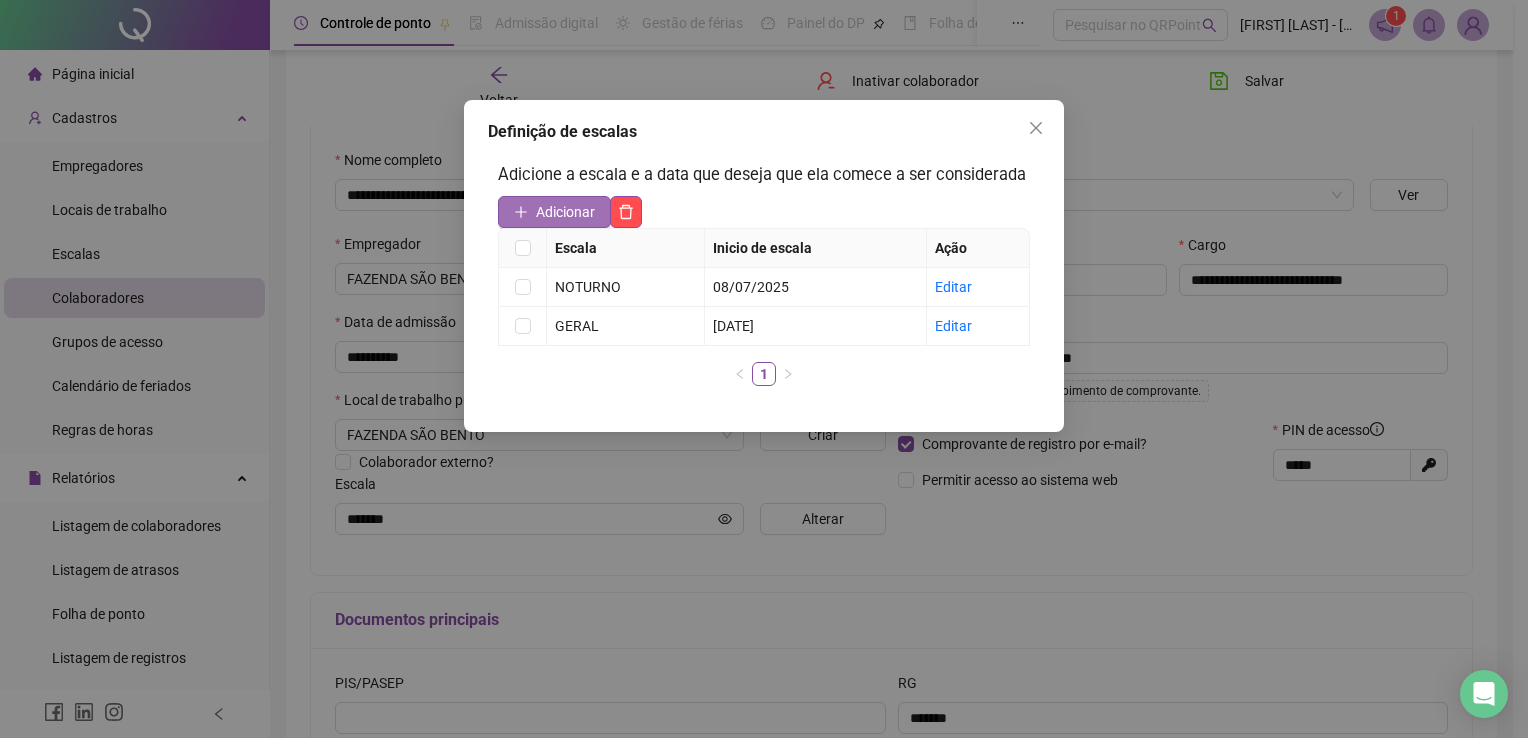 click on "Adicionar" at bounding box center (565, 212) 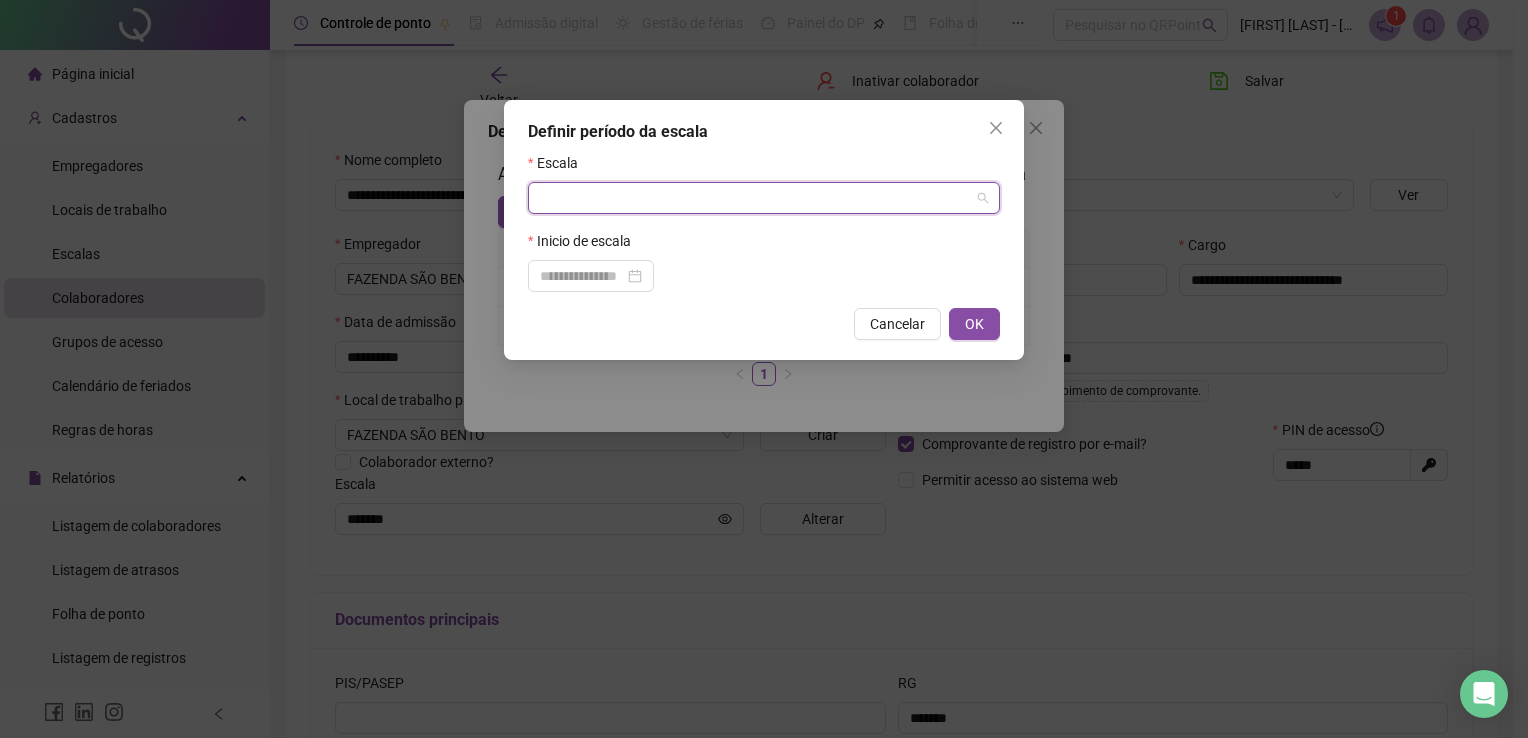 click at bounding box center [755, 198] 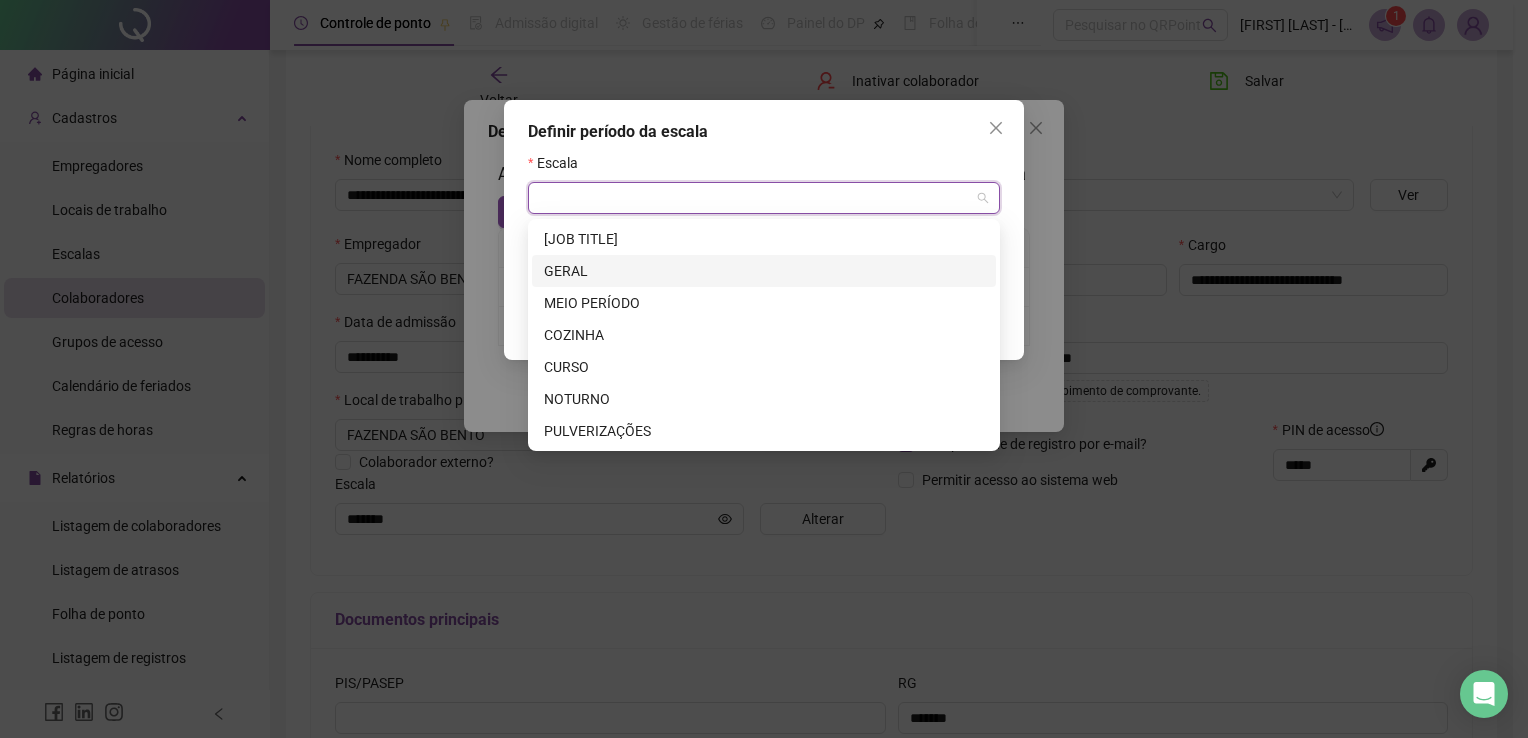 click on "GERAL" at bounding box center [764, 271] 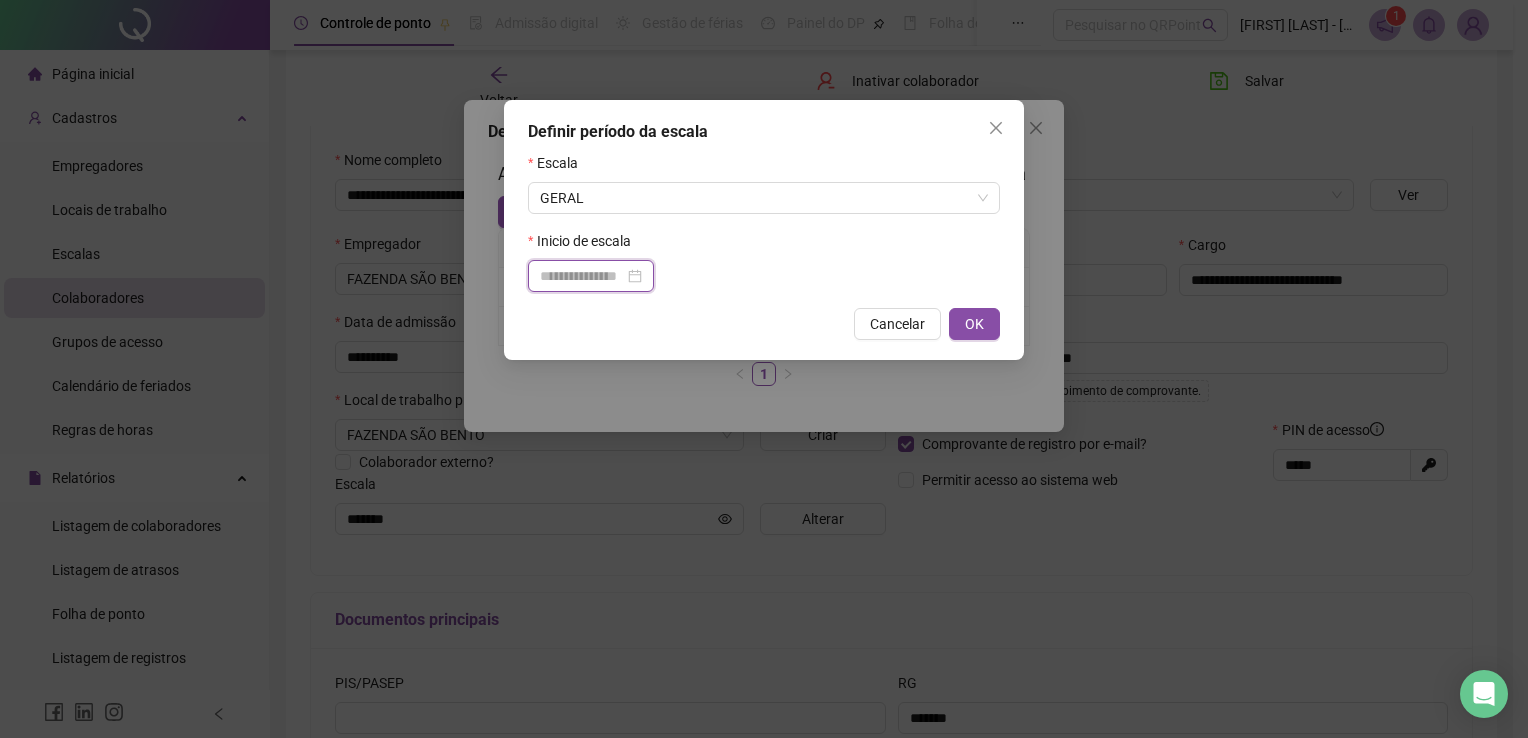 click at bounding box center (582, 276) 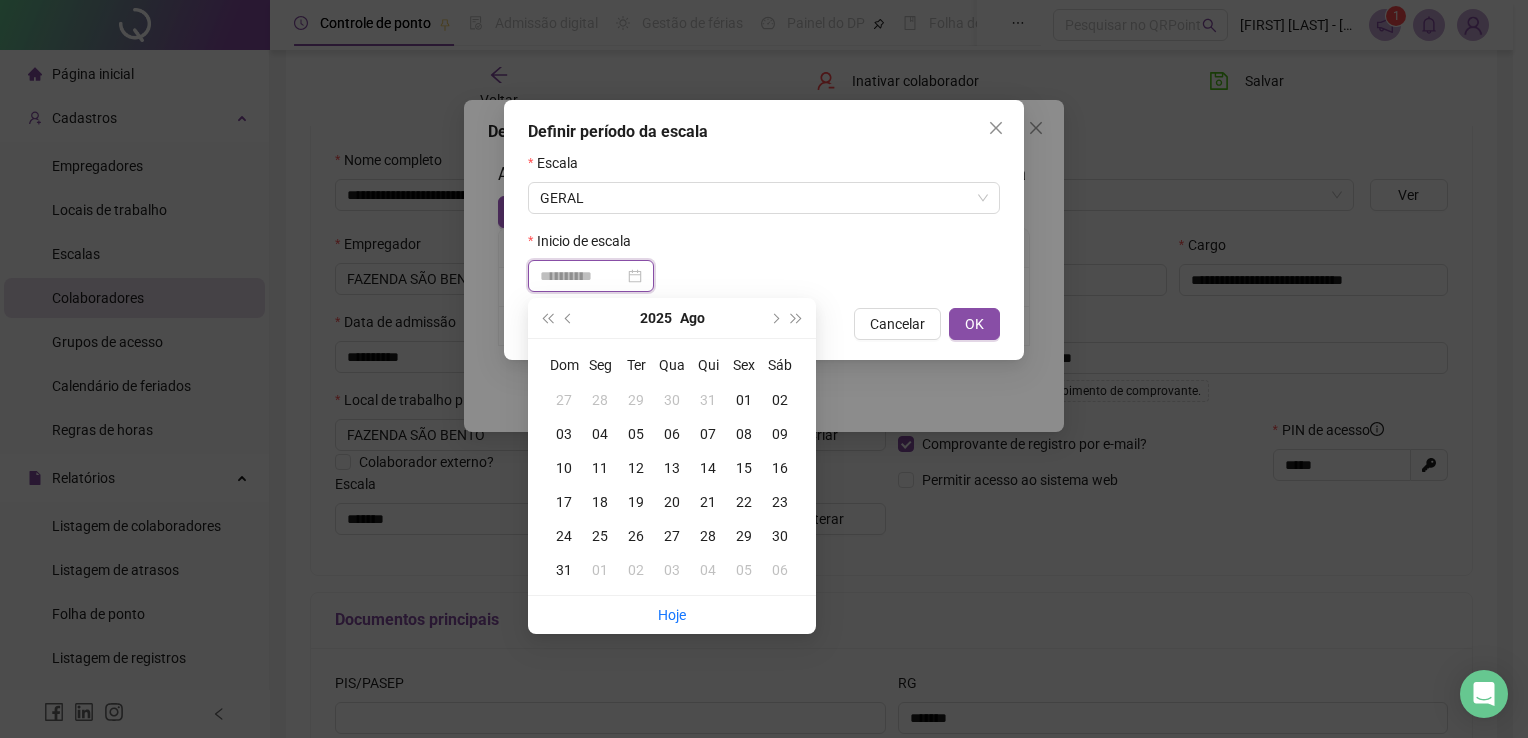 type on "**********" 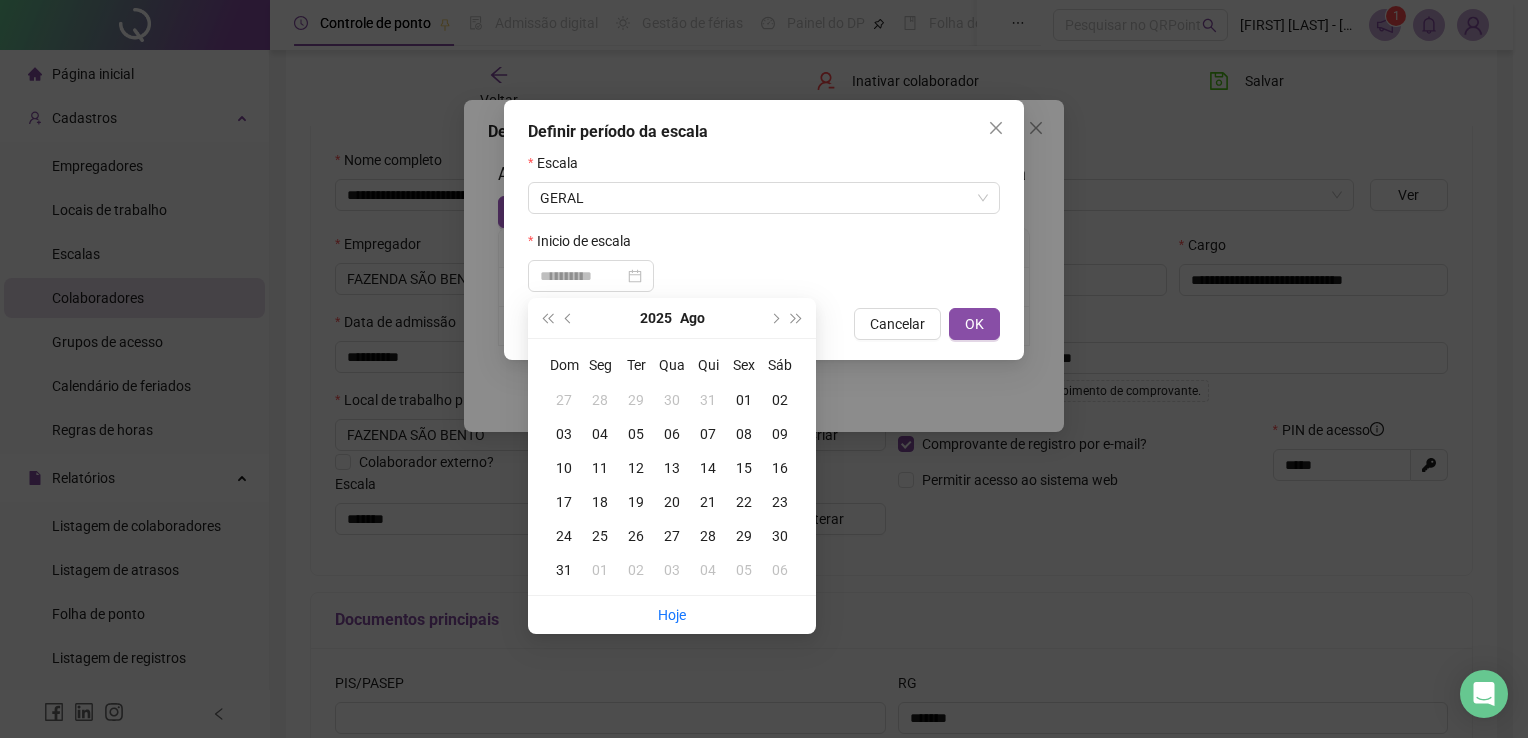 click on "04" at bounding box center [600, 434] 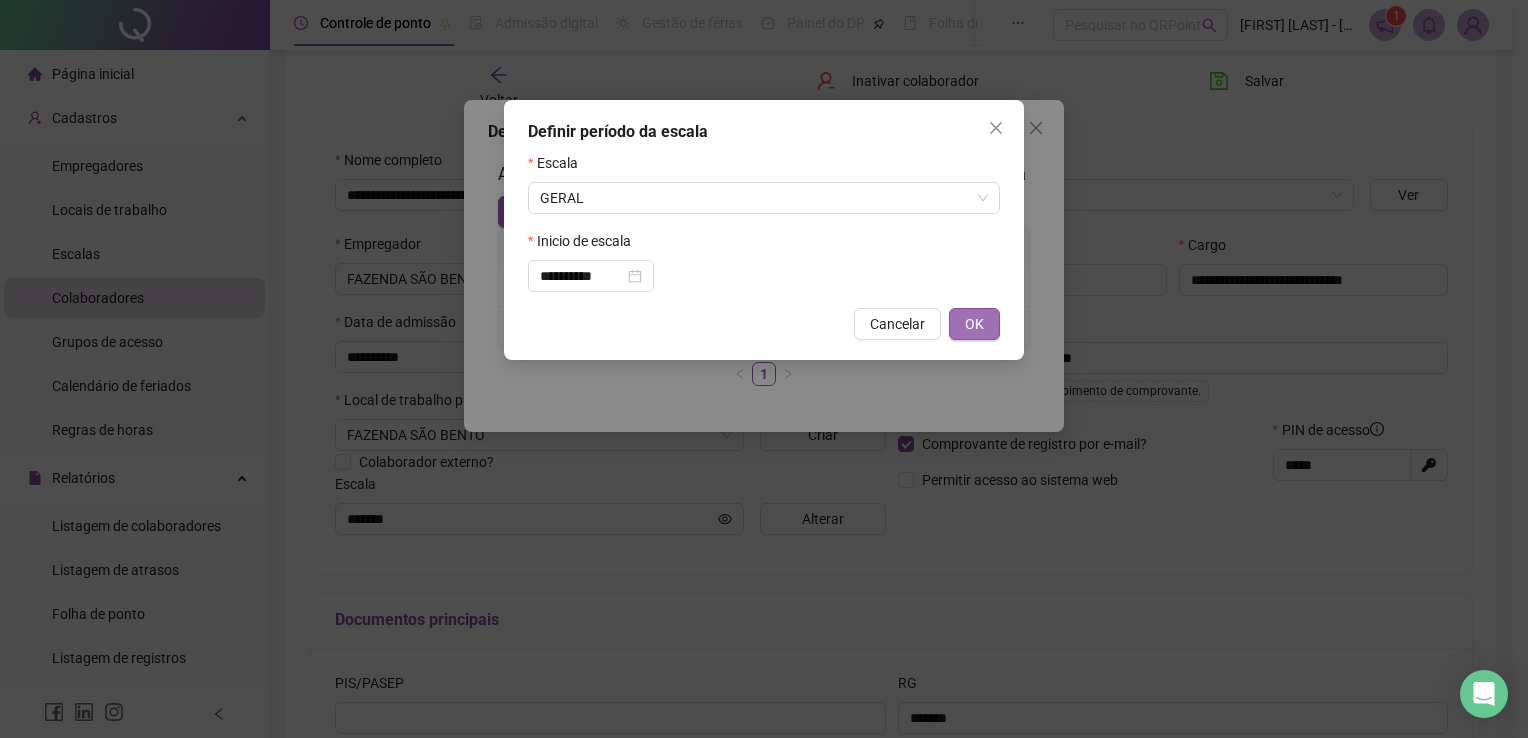 click on "OK" at bounding box center [974, 324] 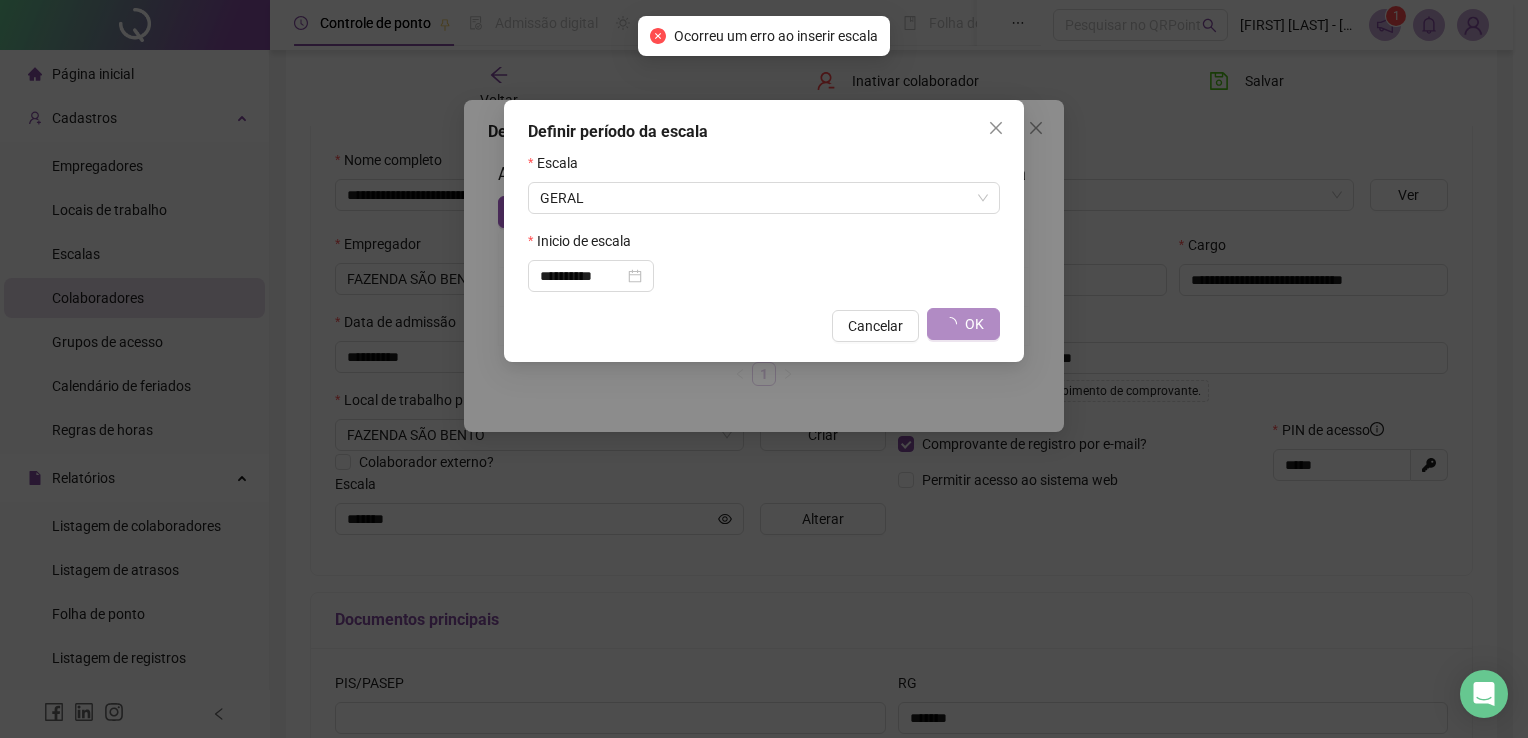 type on "*****" 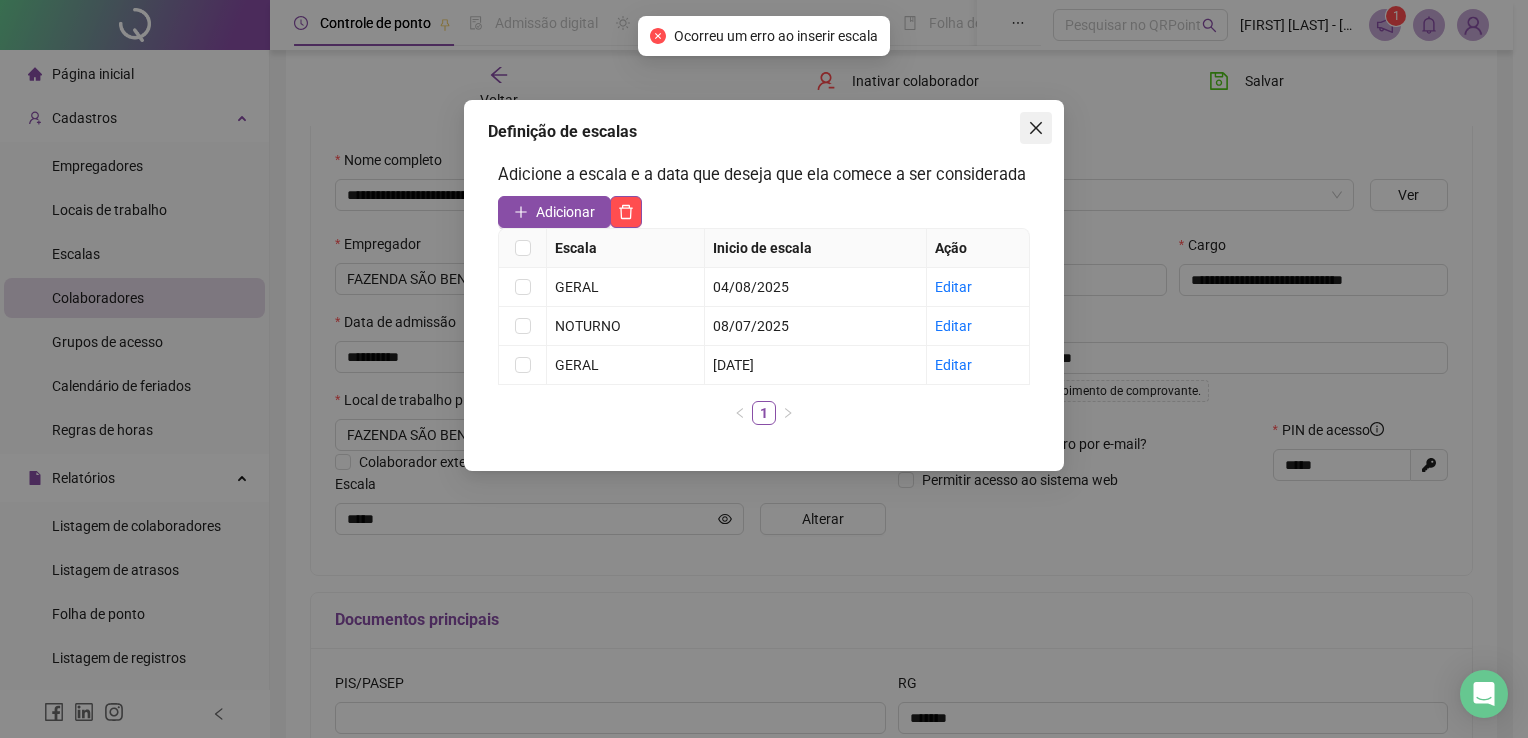 click at bounding box center (1036, 128) 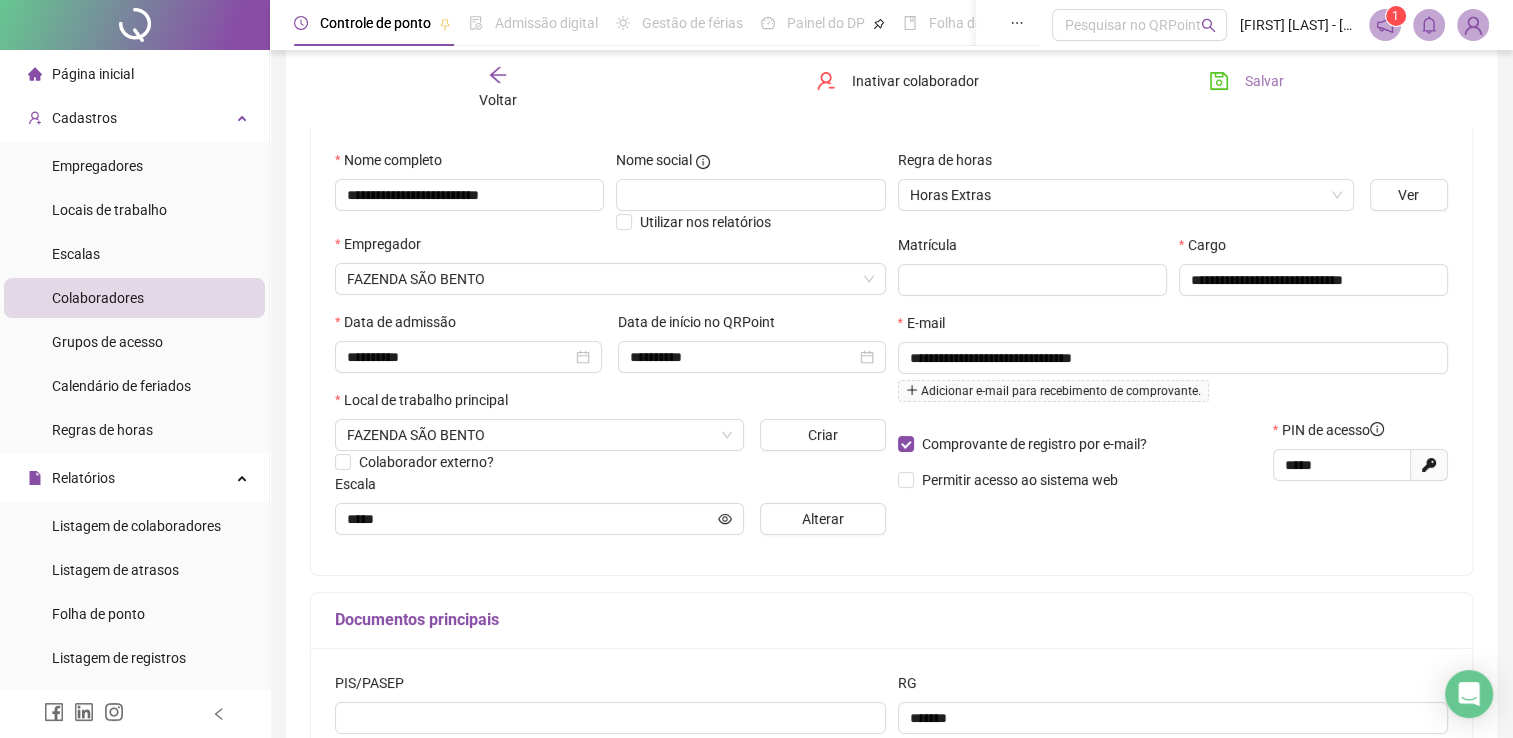 click on "Salvar" at bounding box center (1246, 81) 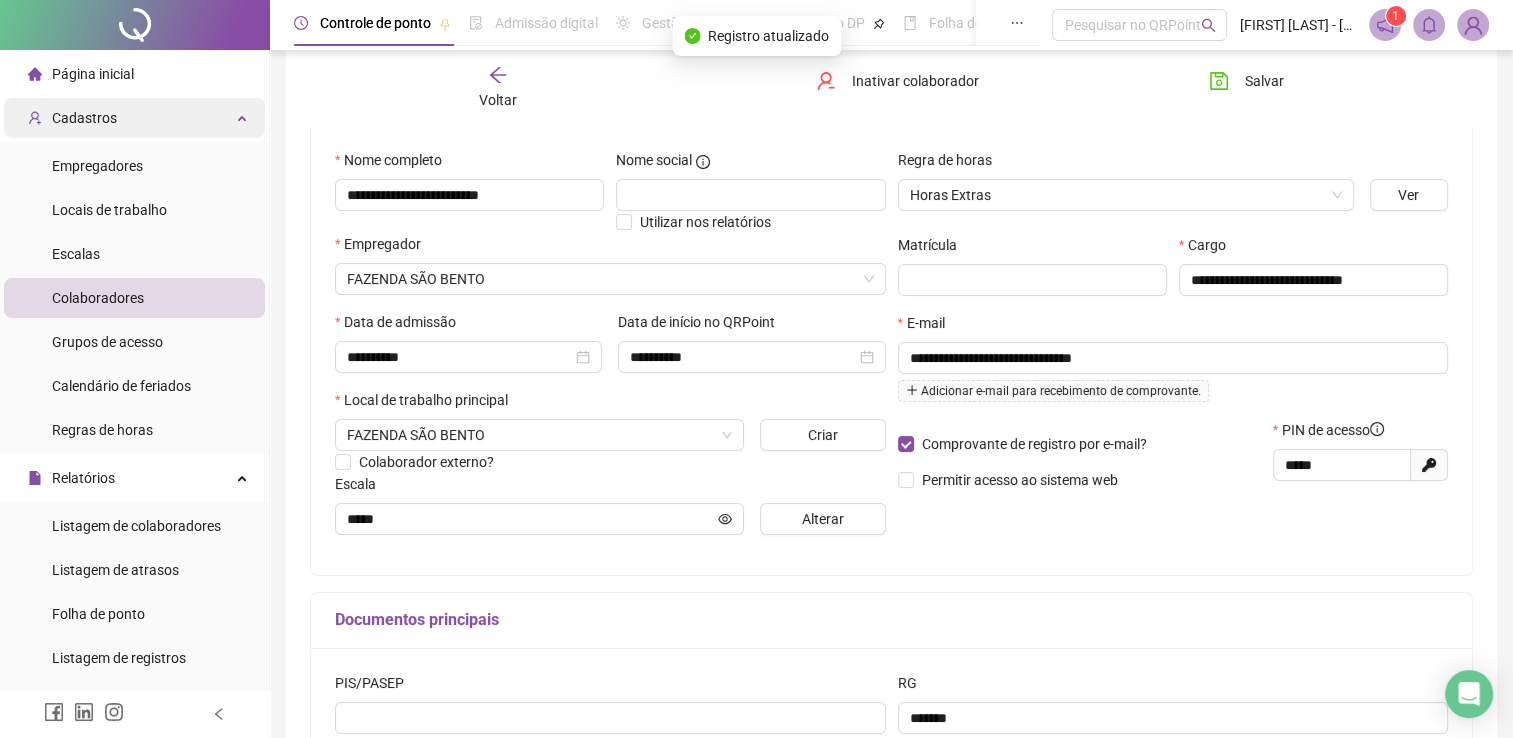 click on "Cadastros" at bounding box center (134, 118) 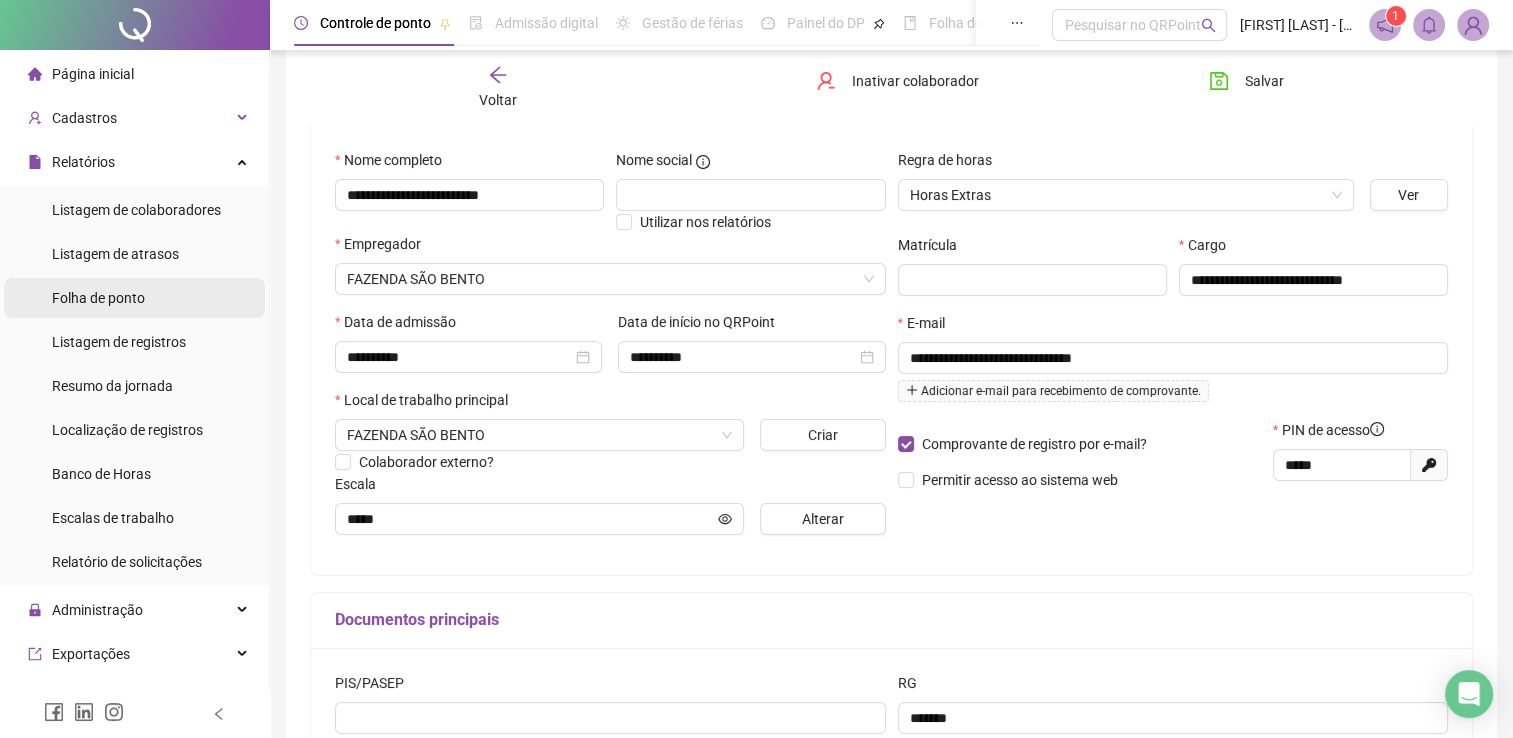 click on "Folha de ponto" at bounding box center [98, 298] 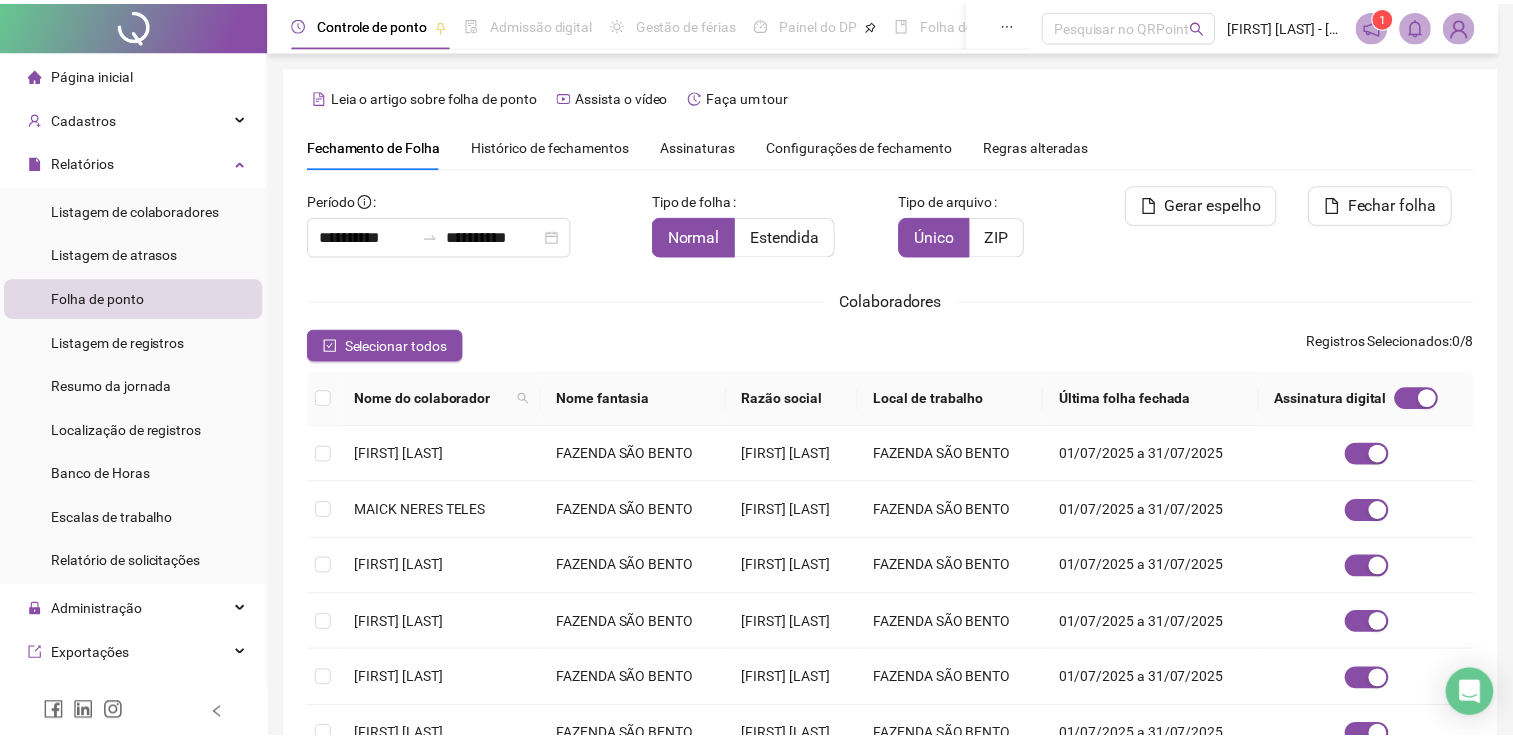 scroll, scrollTop: 29, scrollLeft: 0, axis: vertical 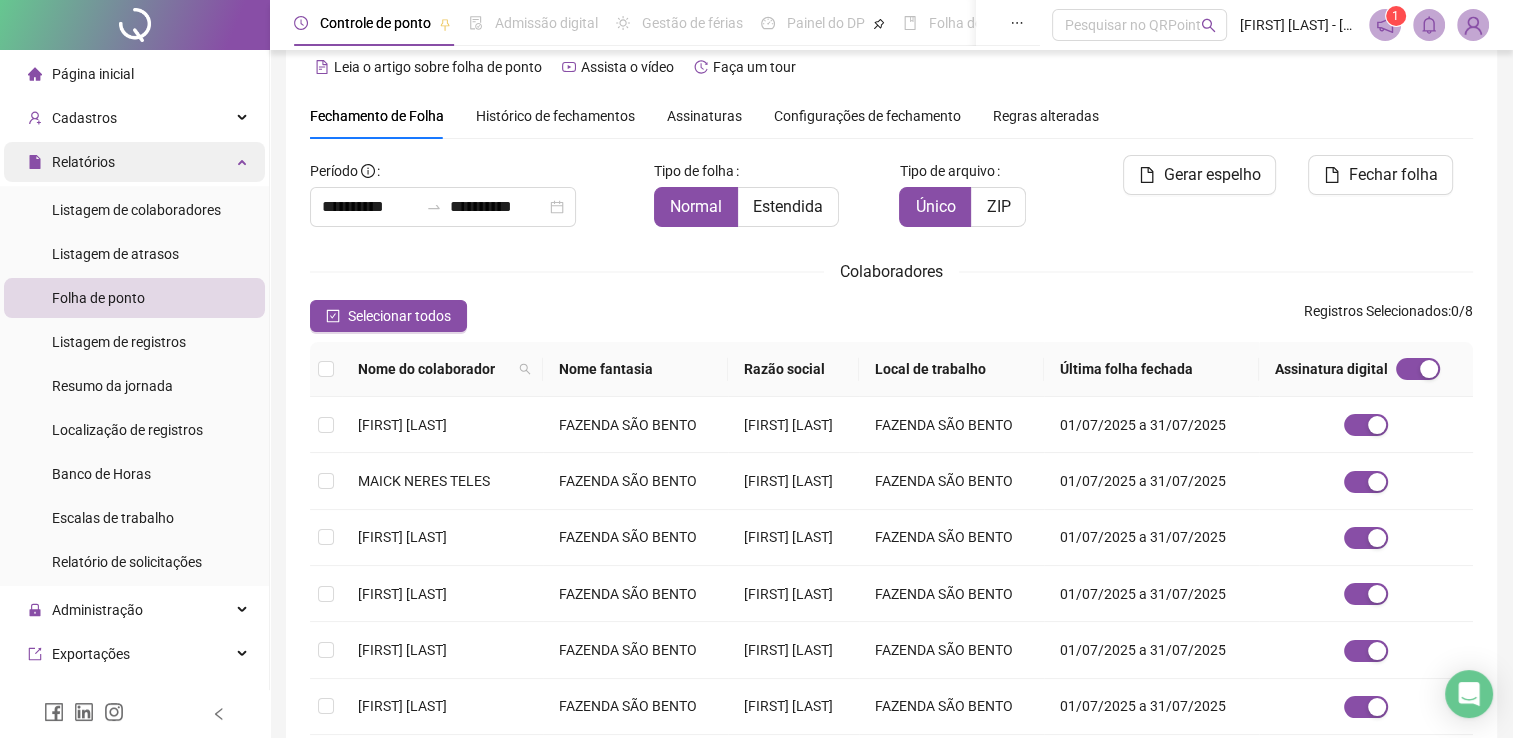 click on "Relatórios" at bounding box center (134, 162) 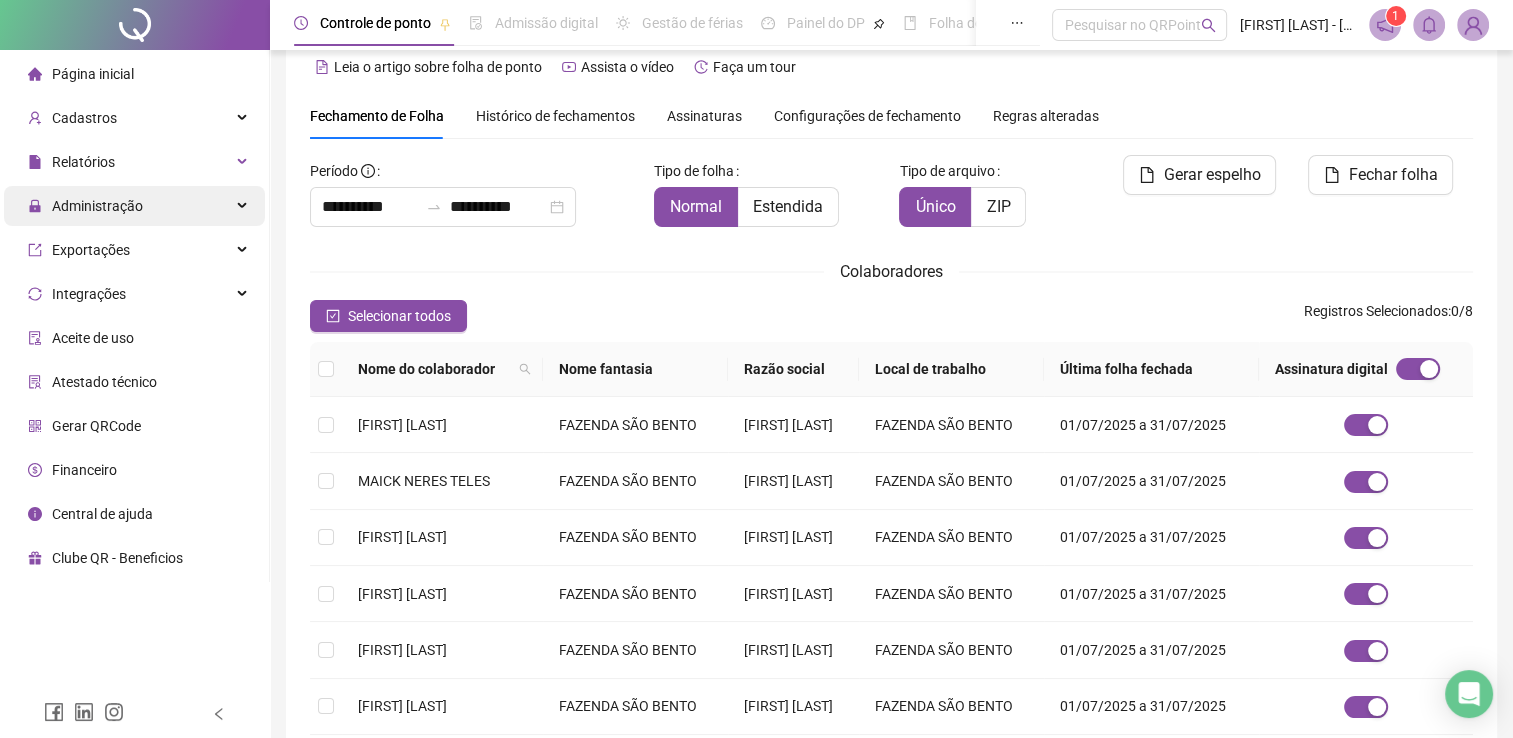 click on "Administração" at bounding box center [97, 206] 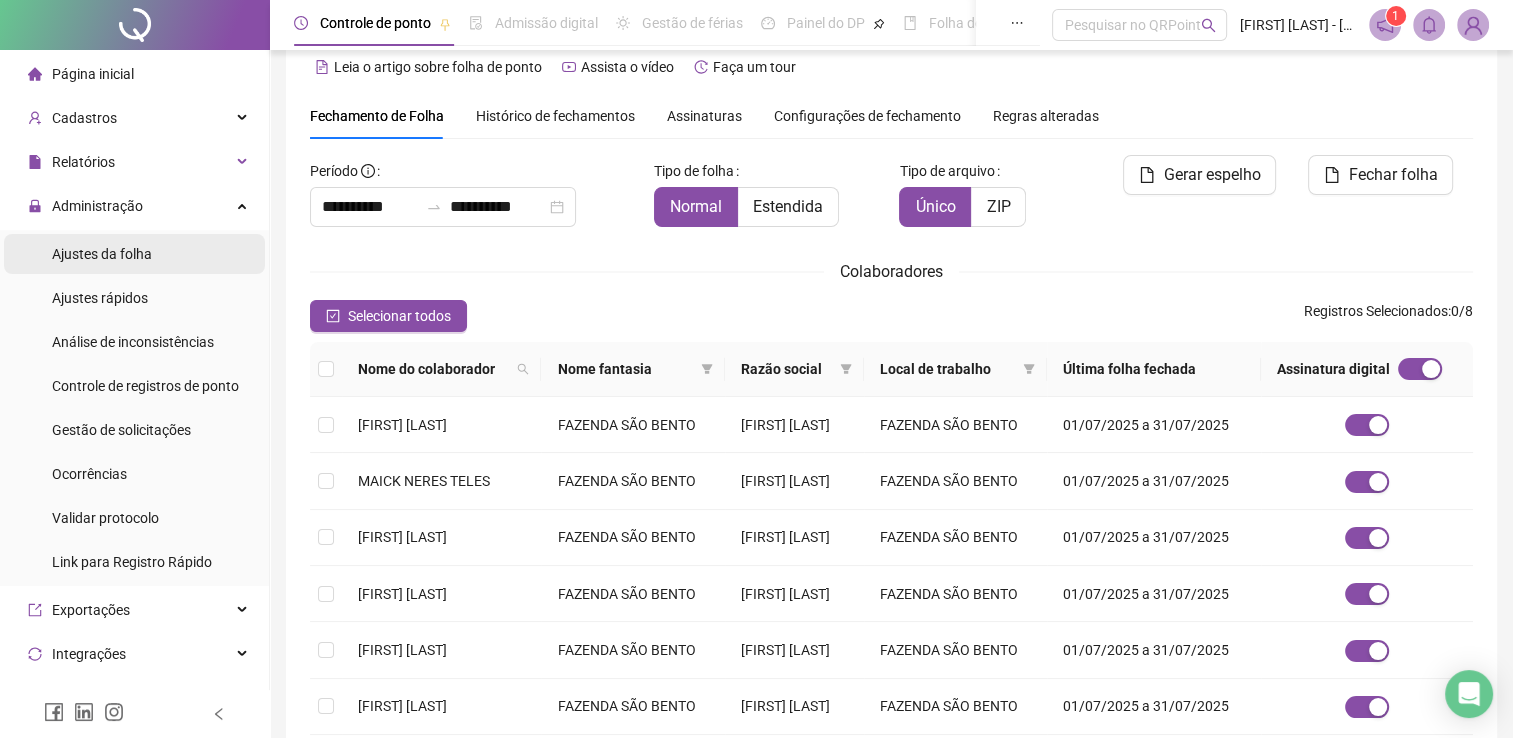 click on "Ajustes da folha" at bounding box center (102, 254) 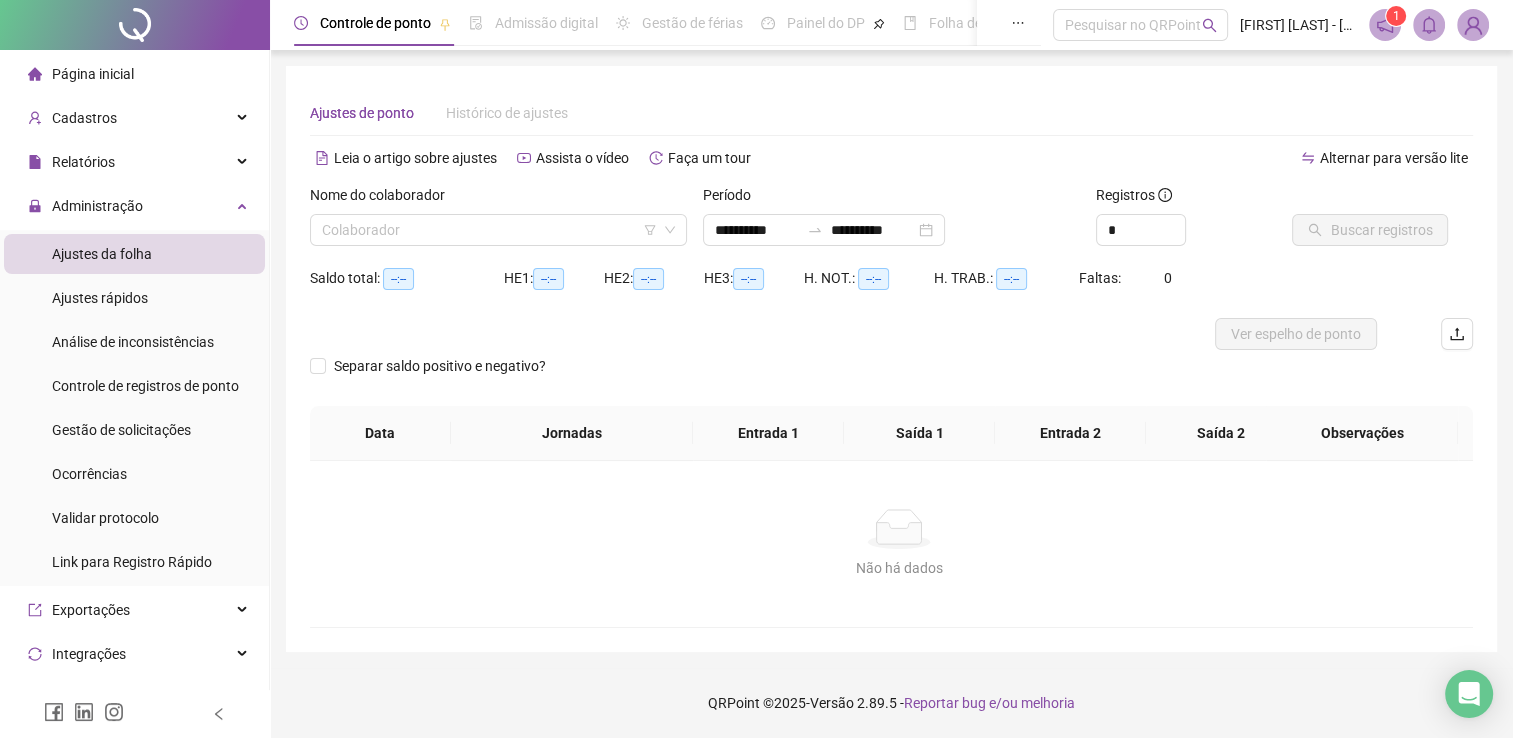 scroll, scrollTop: 0, scrollLeft: 0, axis: both 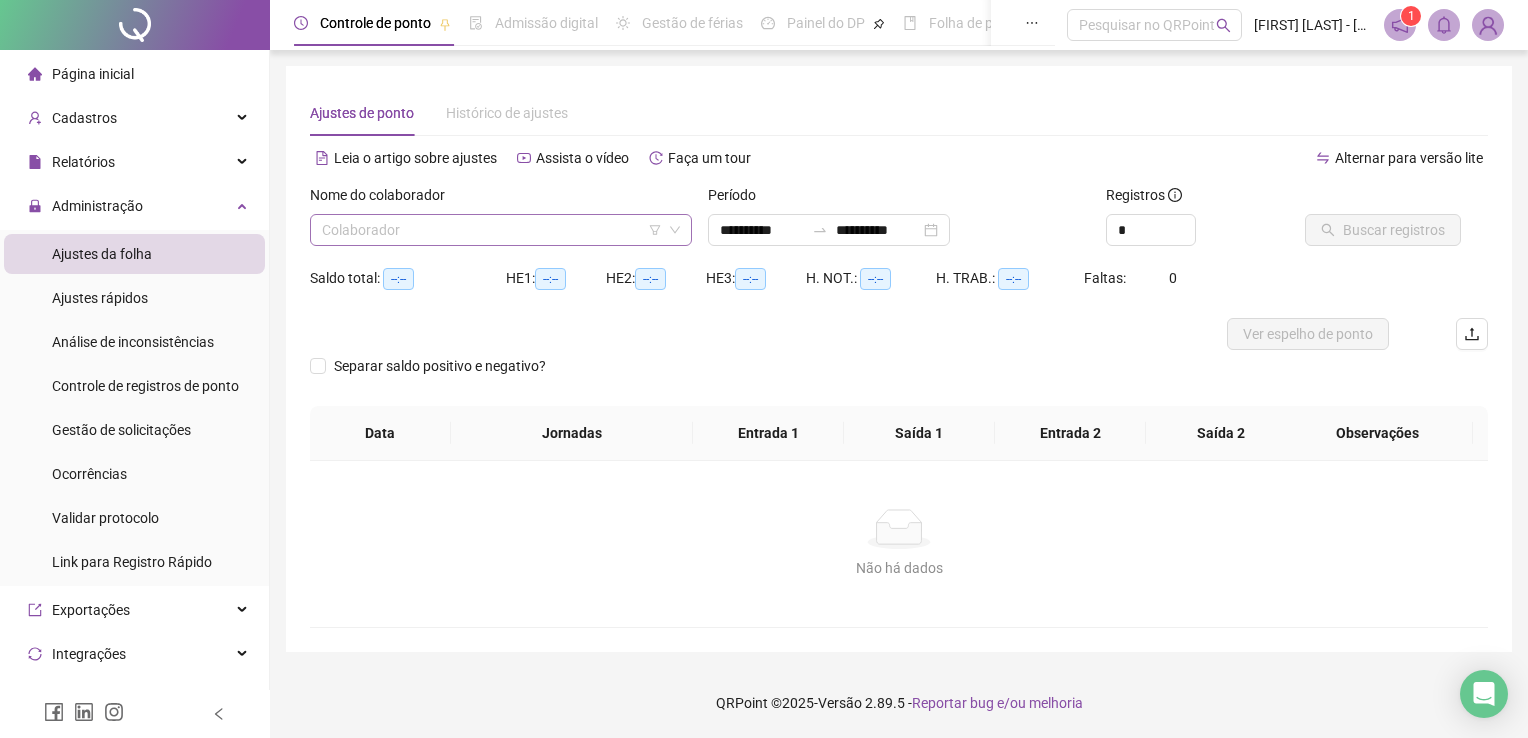 click at bounding box center [492, 230] 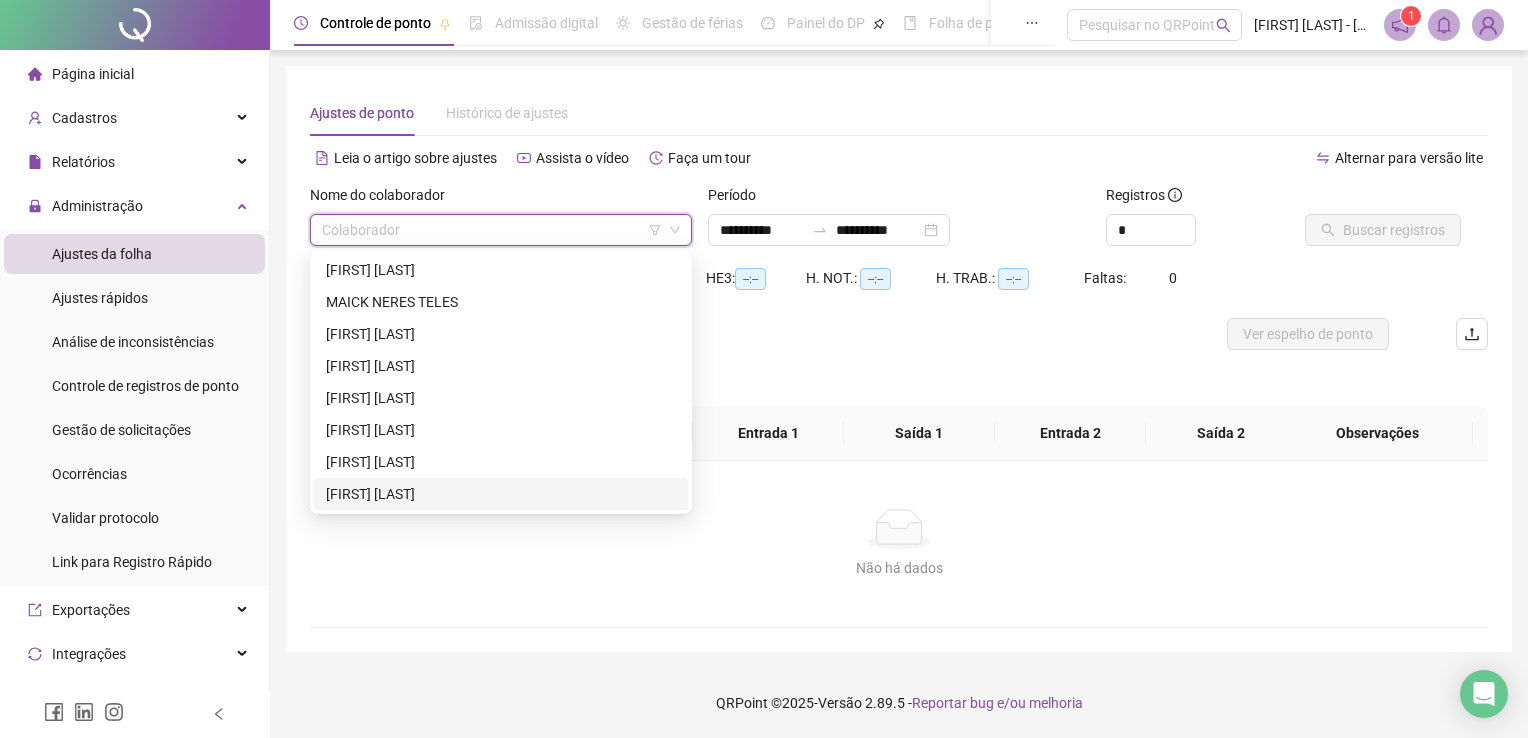 click on "[FIRST] [LAST]" at bounding box center (501, 494) 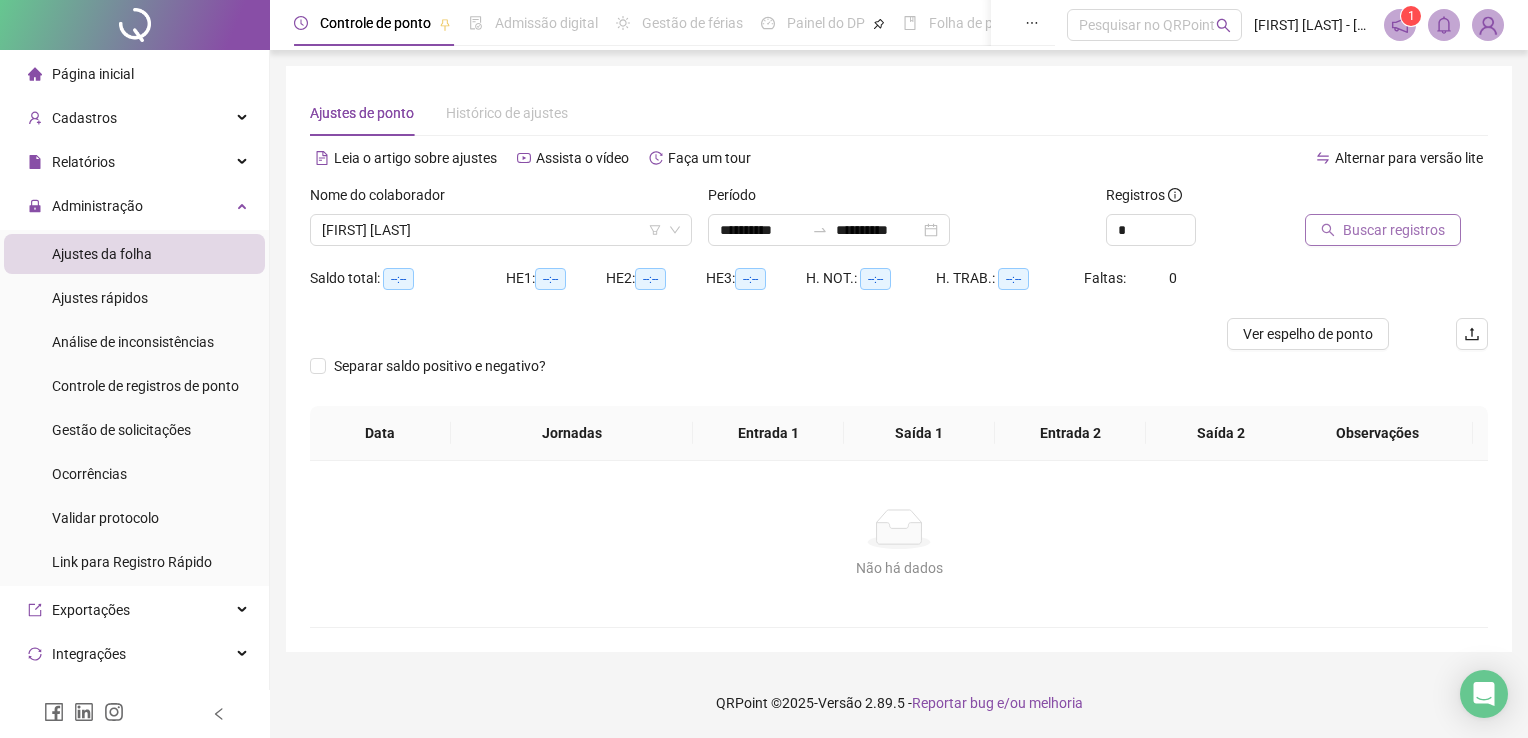 click on "Buscar registros" at bounding box center [1383, 230] 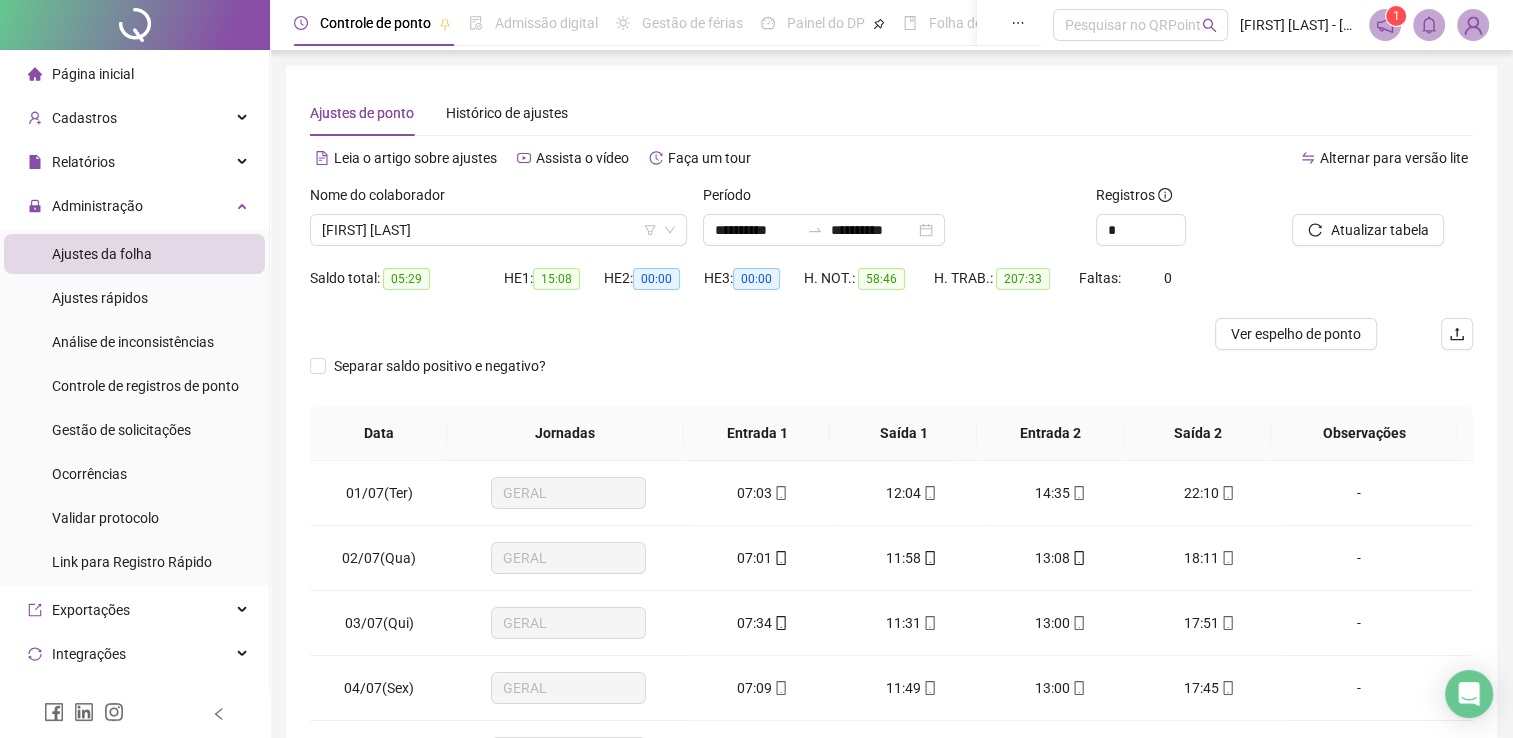 scroll, scrollTop: 140, scrollLeft: 0, axis: vertical 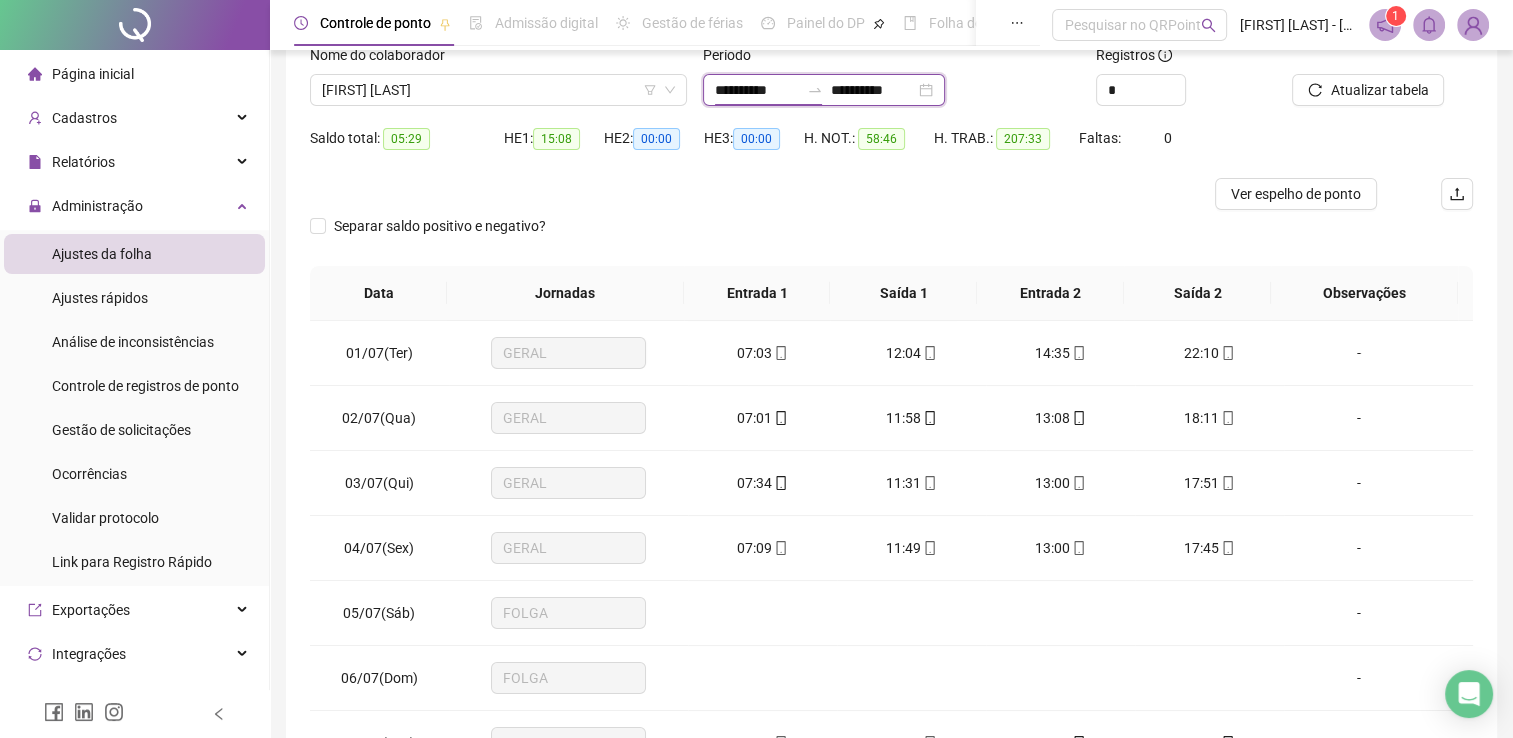 click on "**********" at bounding box center (757, 90) 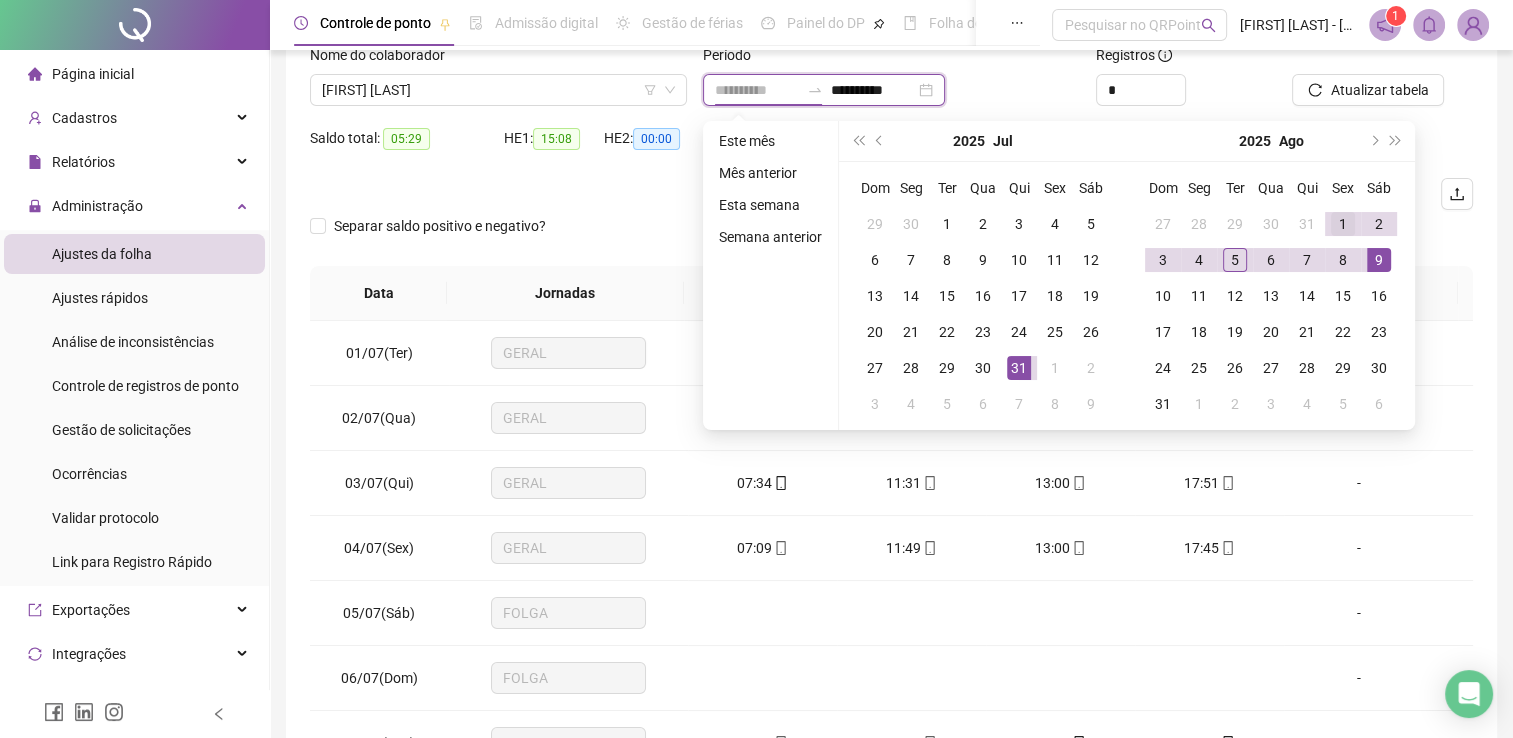 type on "**********" 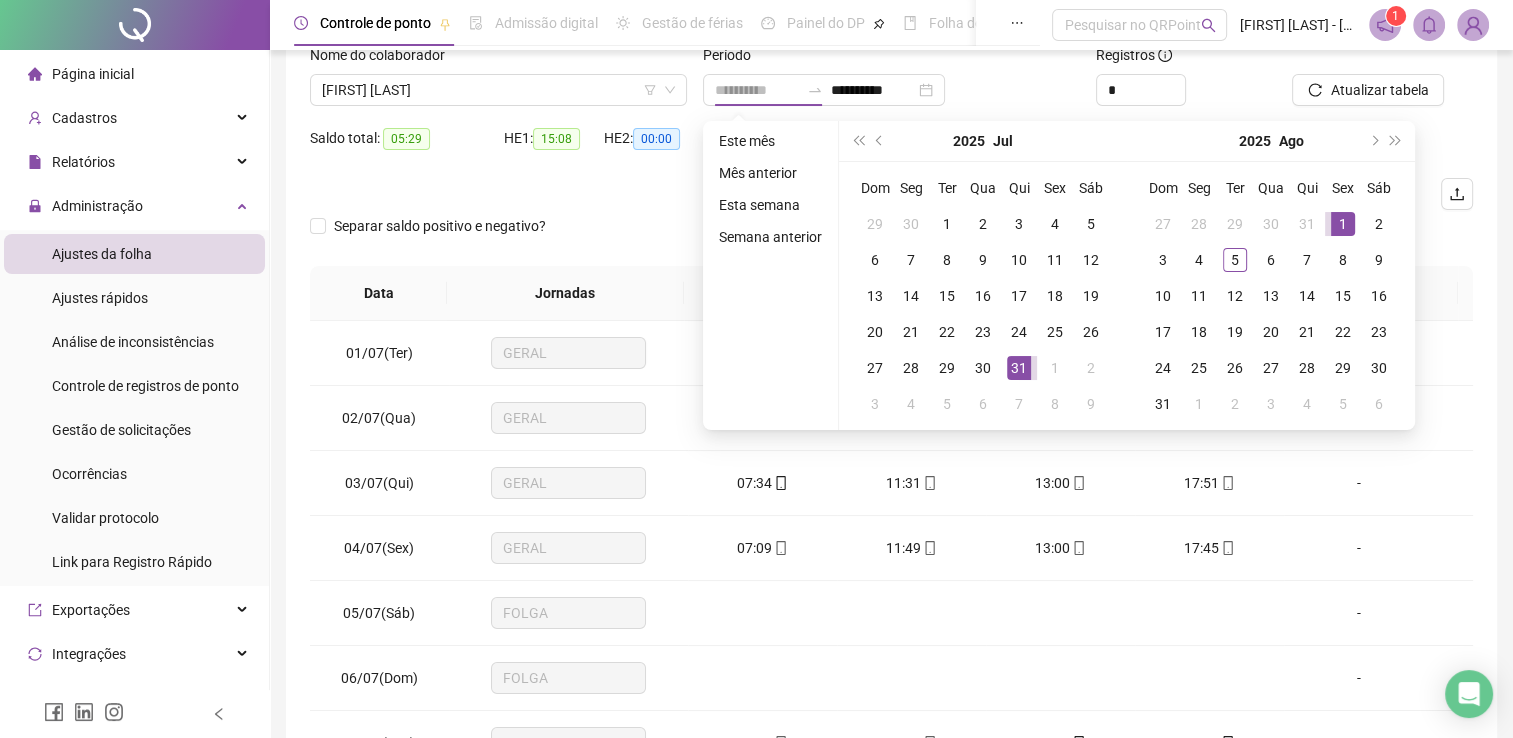 click on "1" at bounding box center [1343, 224] 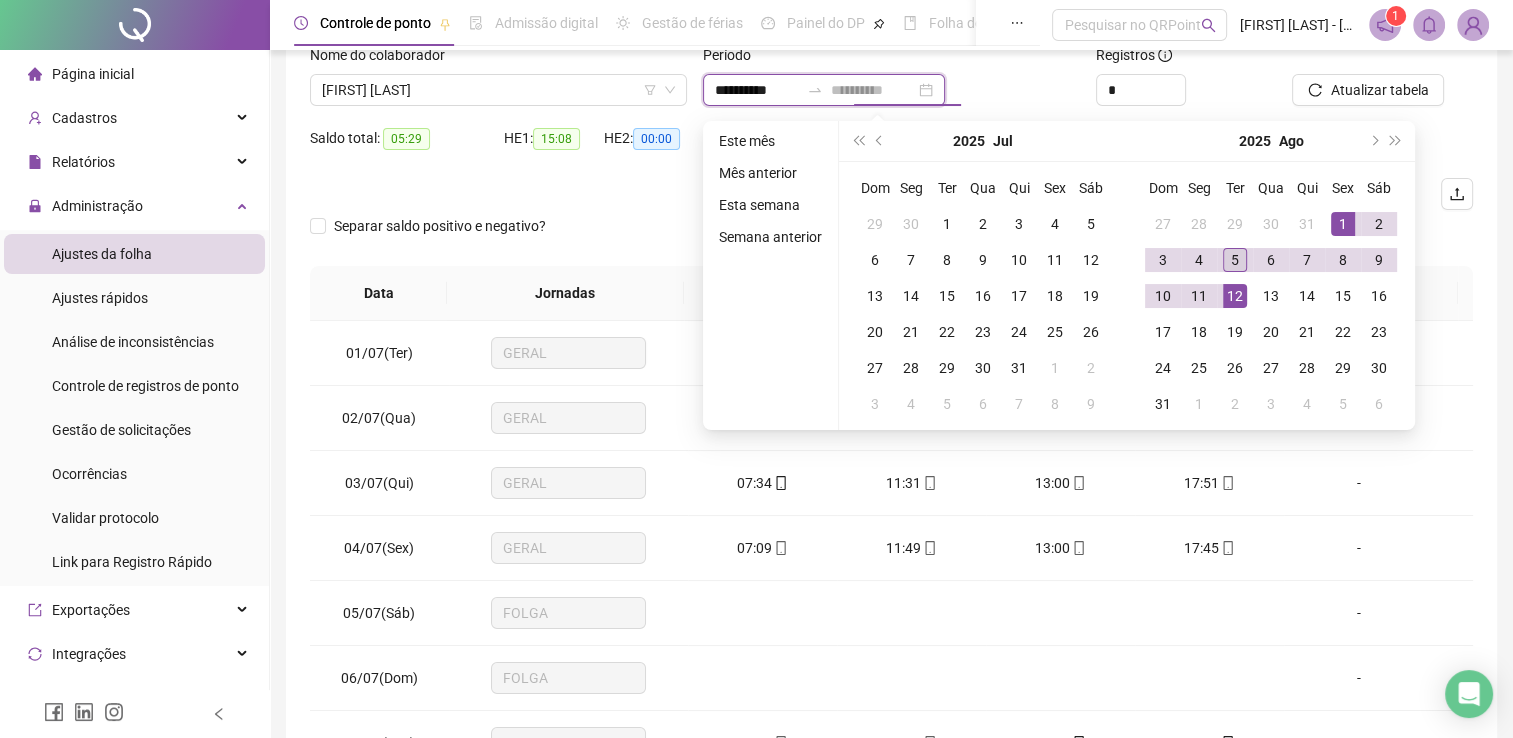 type on "**********" 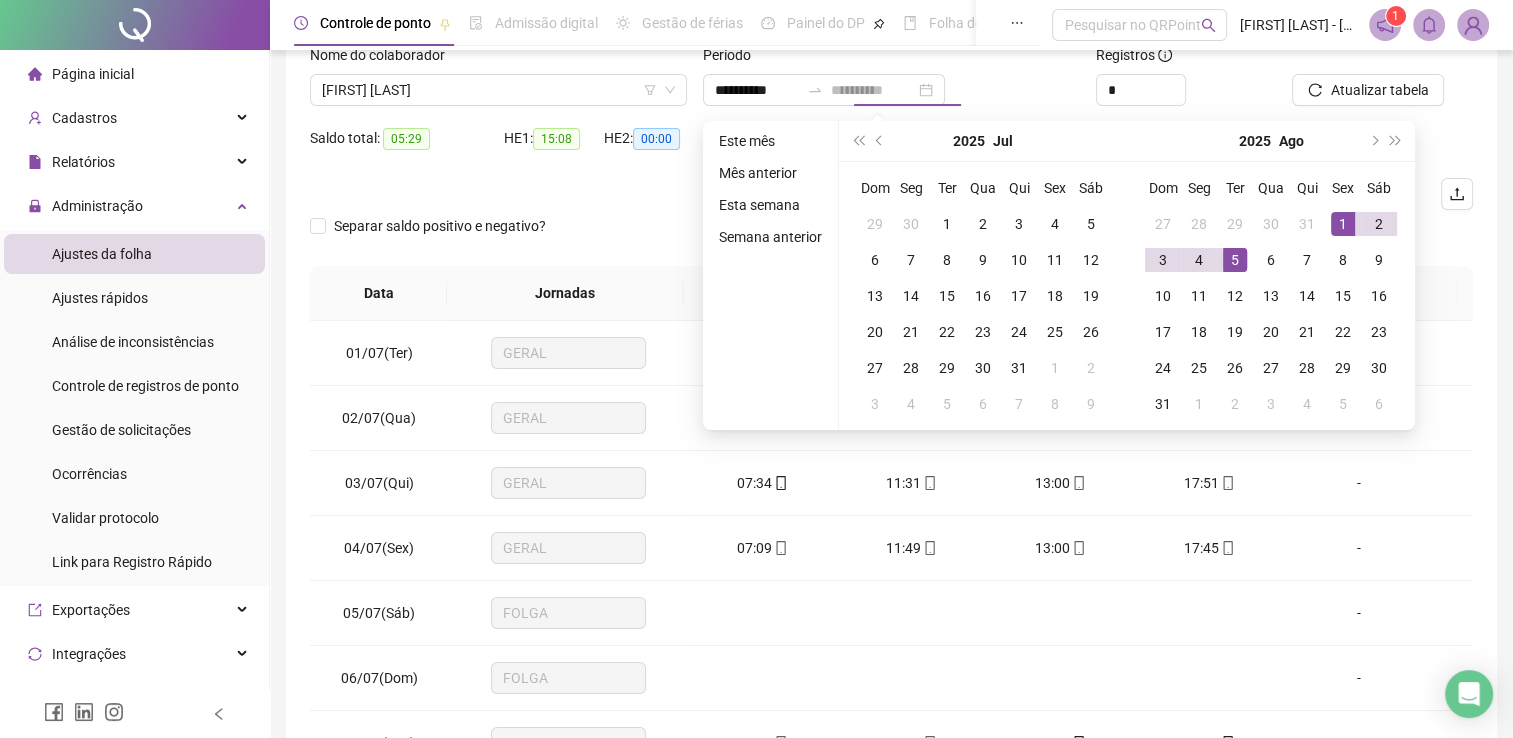 click on "5" at bounding box center (1235, 260) 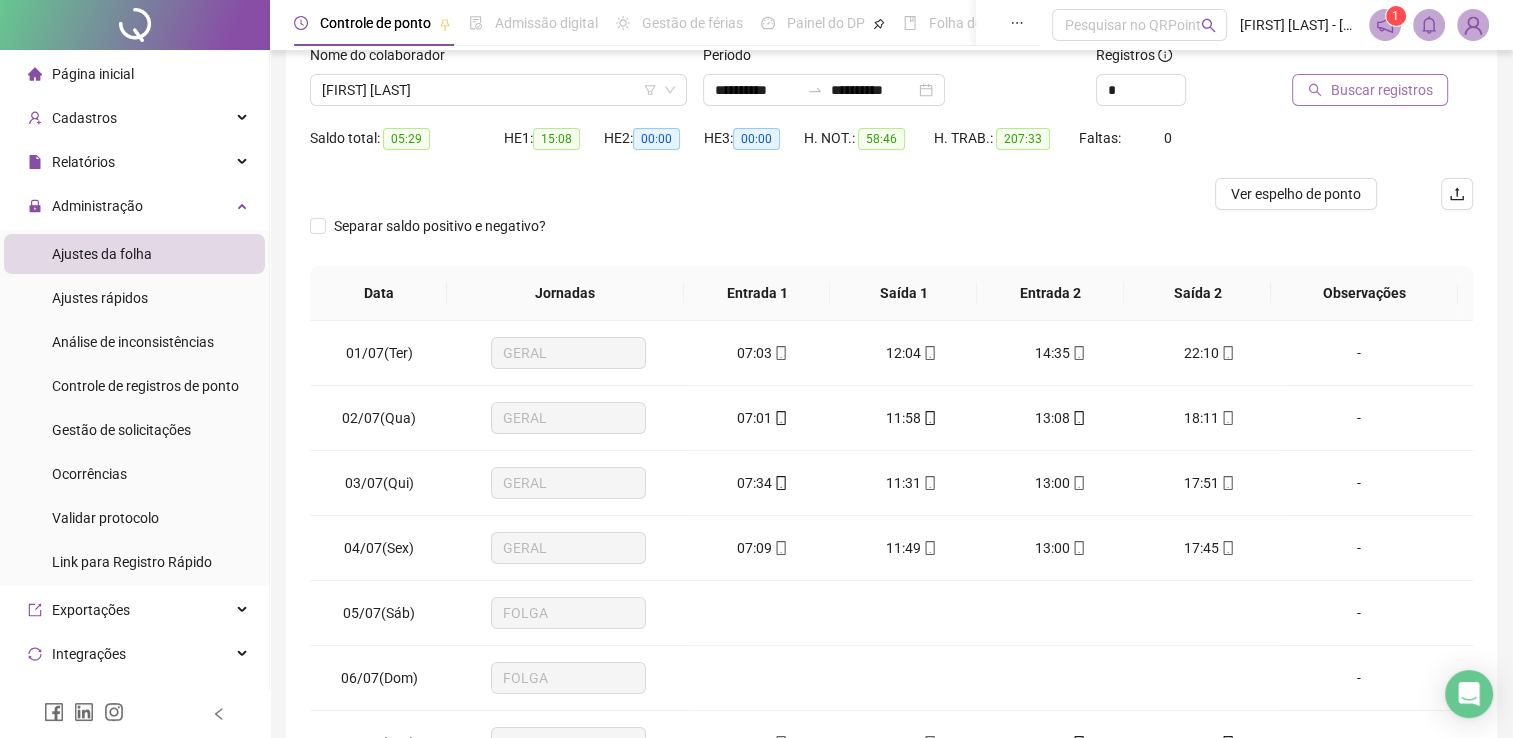 click on "Buscar registros" at bounding box center [1381, 90] 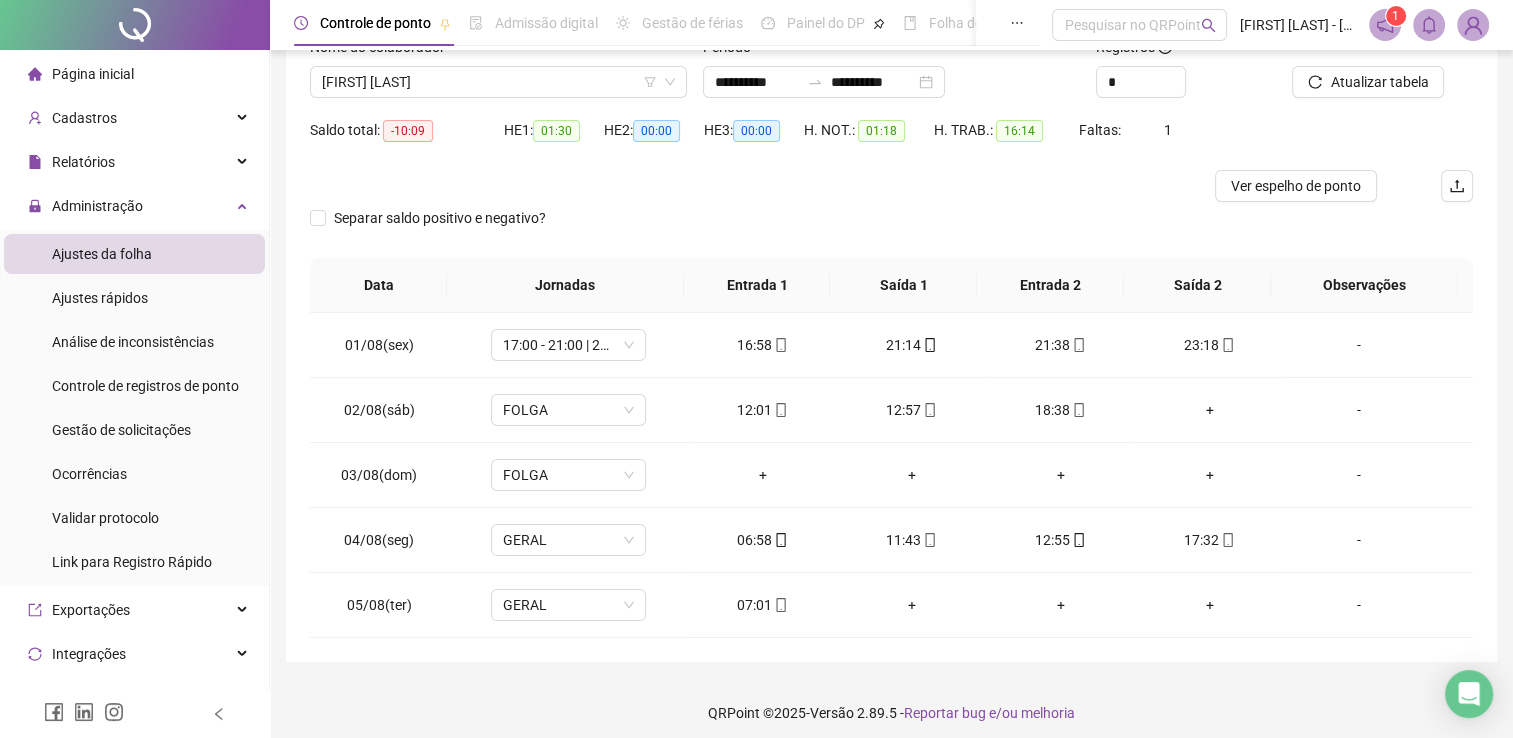 scroll, scrollTop: 5, scrollLeft: 0, axis: vertical 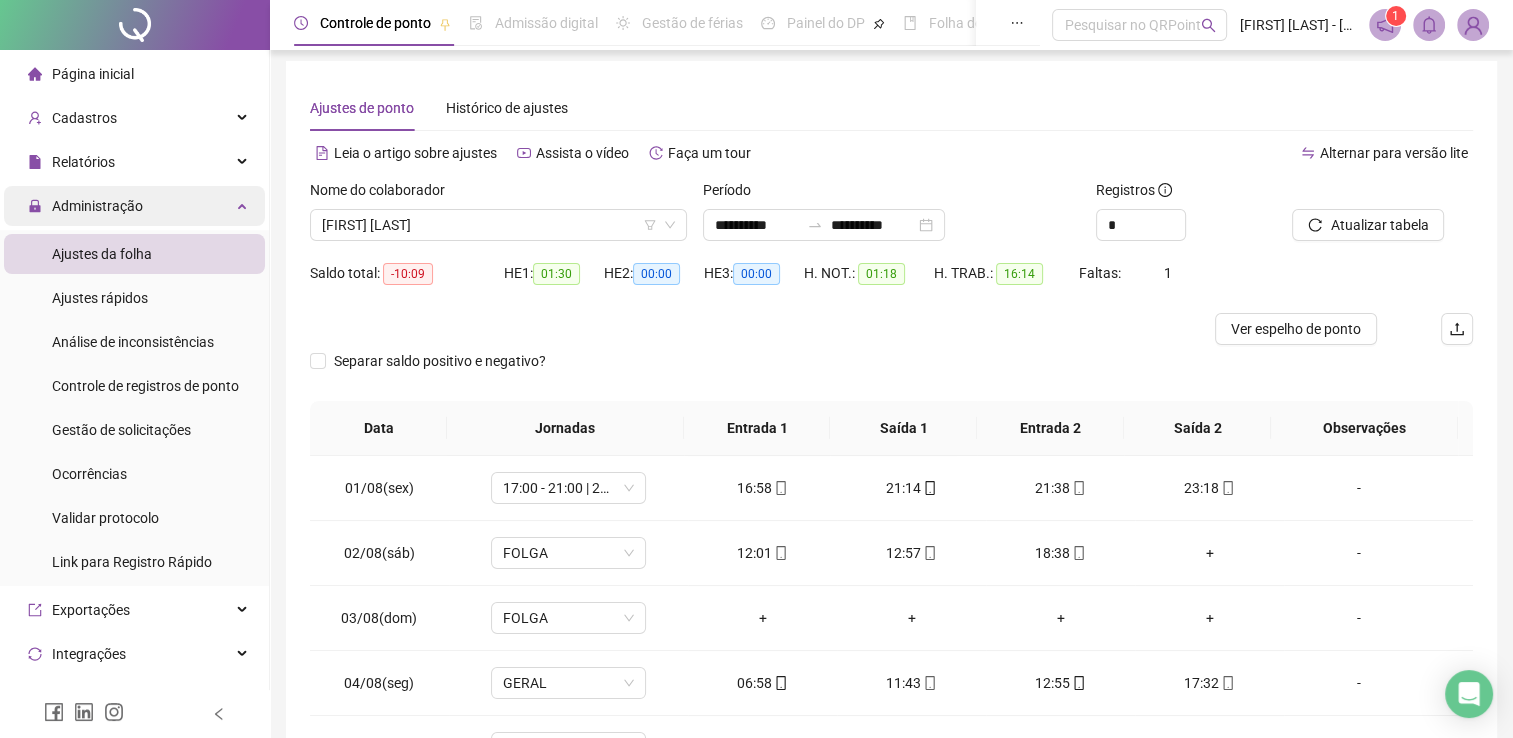 click on "Administração" at bounding box center [134, 206] 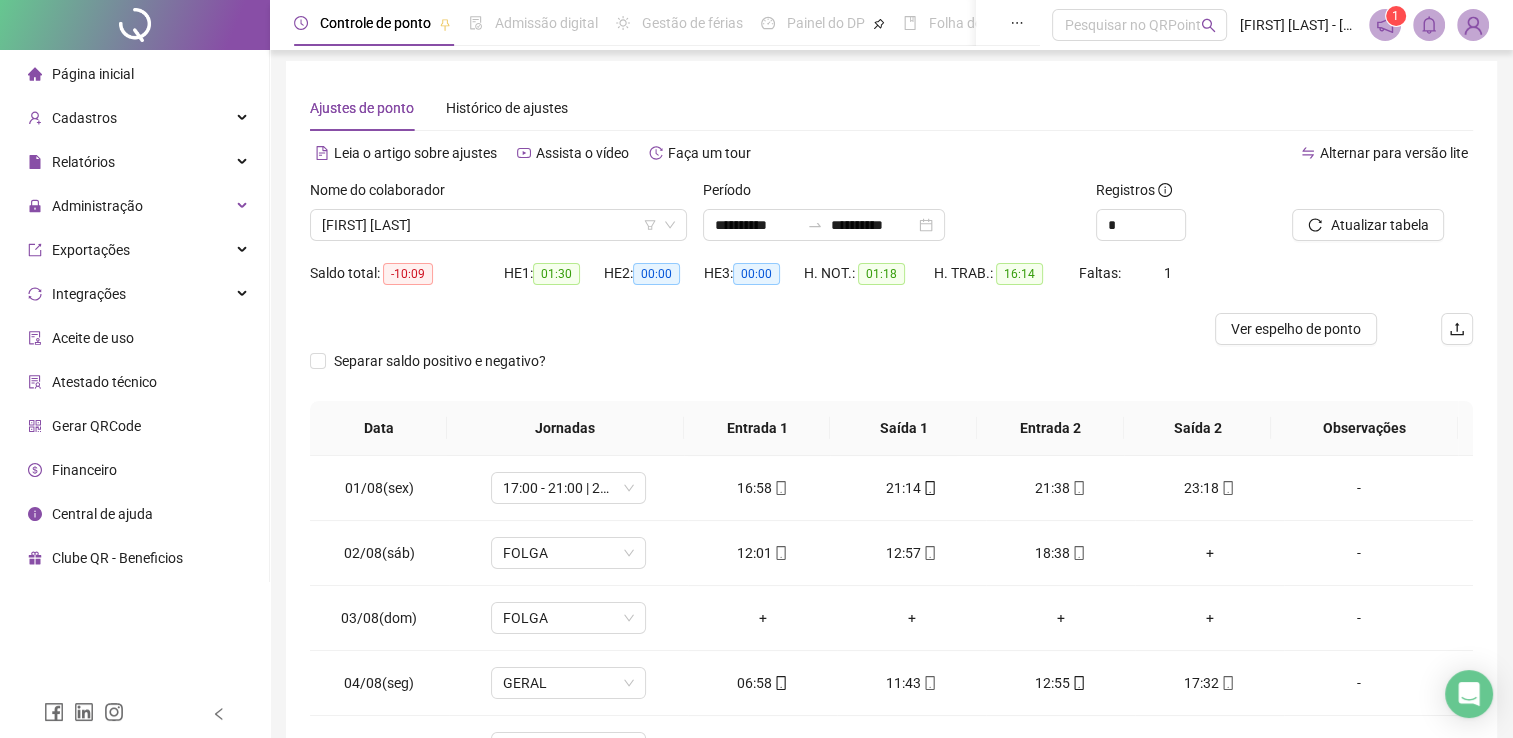 click on "Página inicial Cadastros Empregadores Locais de trabalho Escalas Colaboradores Grupos de acesso Calendário de feriados Regras de horas Relatórios Listagem de colaboradores Listagem de atrasos Folha de ponto Listagem de registros Resumo da jornada Localização de registros Banco de Horas Escalas de trabalho Relatório de solicitações Administração Ajustes da folha Ajustes rápidos Análise de inconsistências Controle de registros de ponto Gestão de solicitações Ocorrências Validar protocolo Link para Registro Rápido Exportações Integrações Aceite de uso Atestado técnico Gerar QRCode Financeiro Central de ajuda Clube QR - Beneficios" at bounding box center (135, 316) 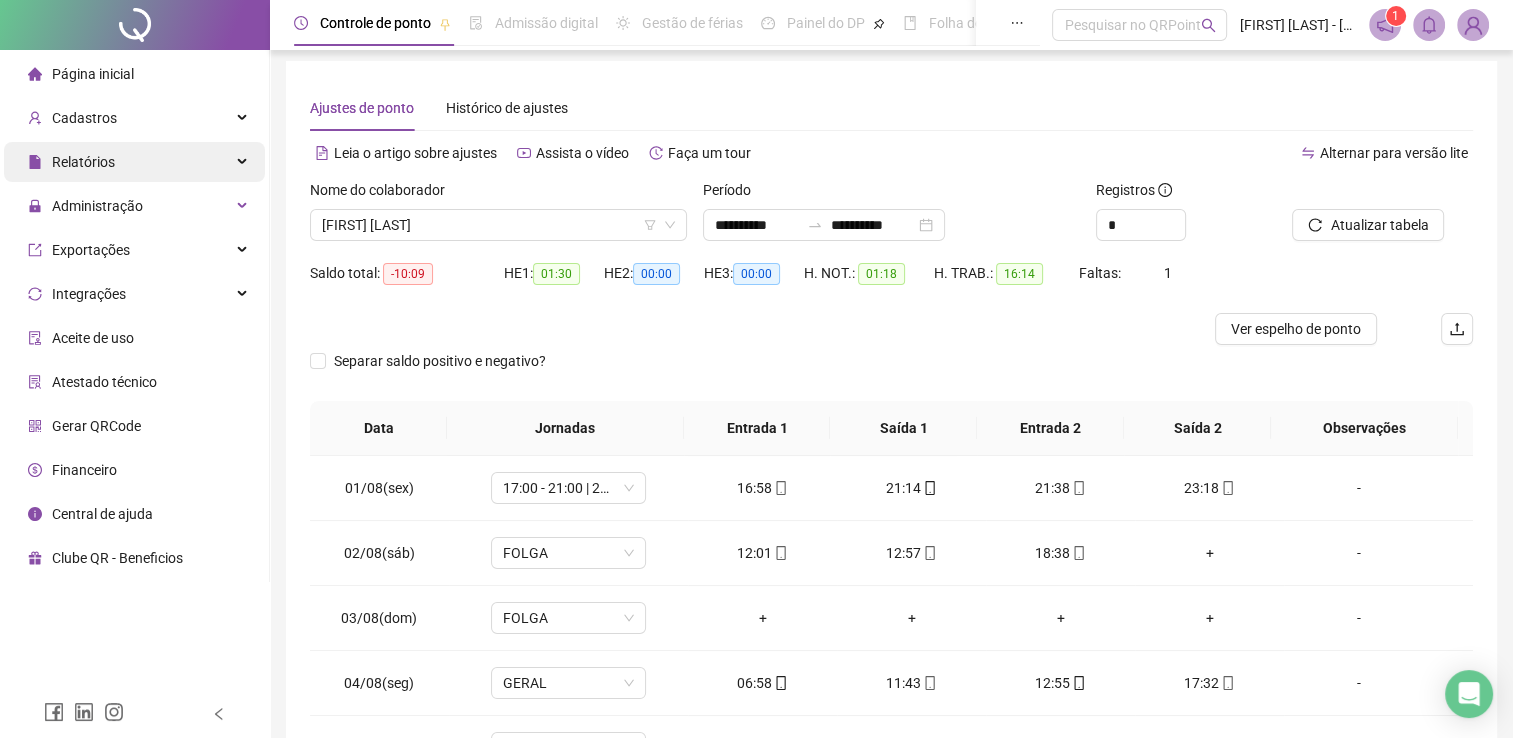 click on "Relatórios" at bounding box center (134, 162) 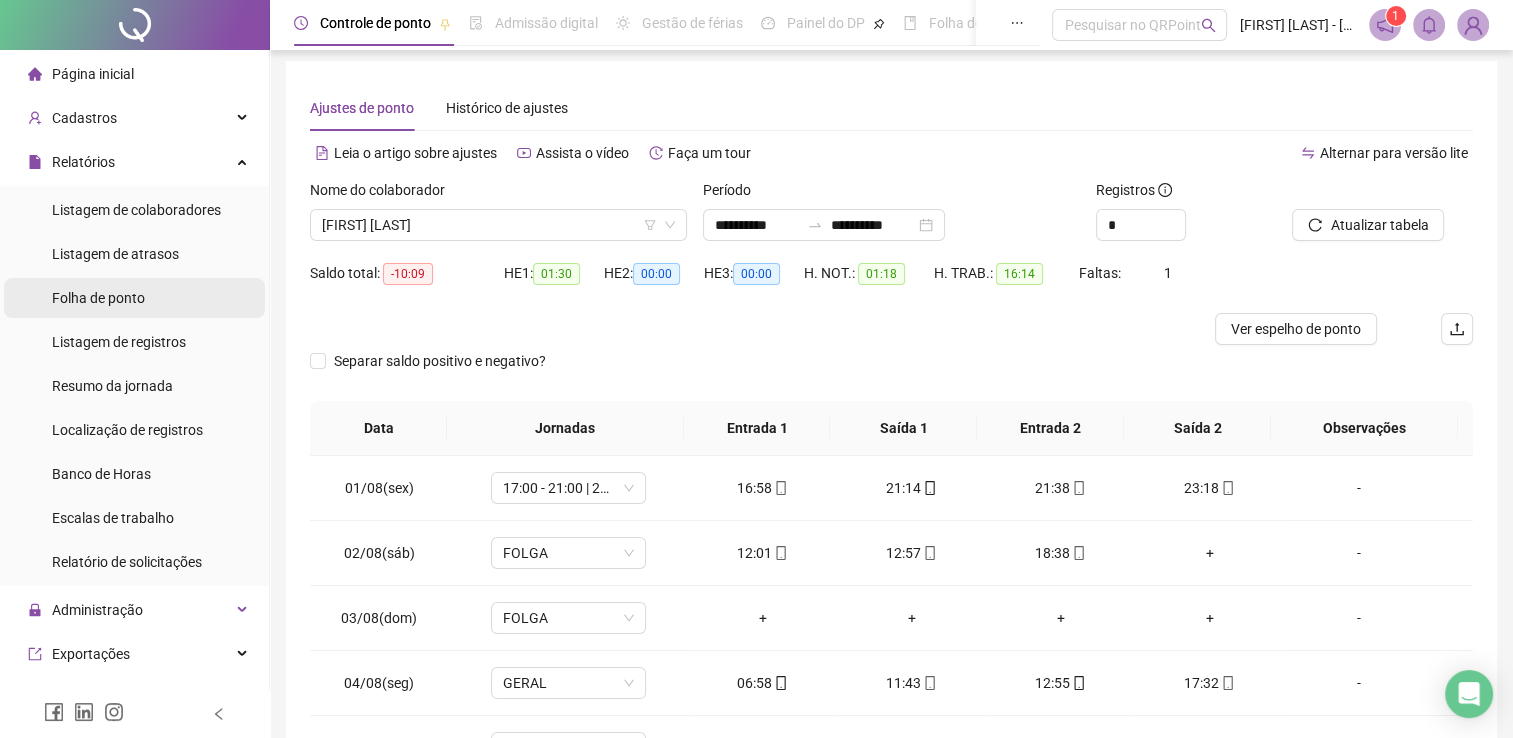 click on "Folha de ponto" at bounding box center (98, 298) 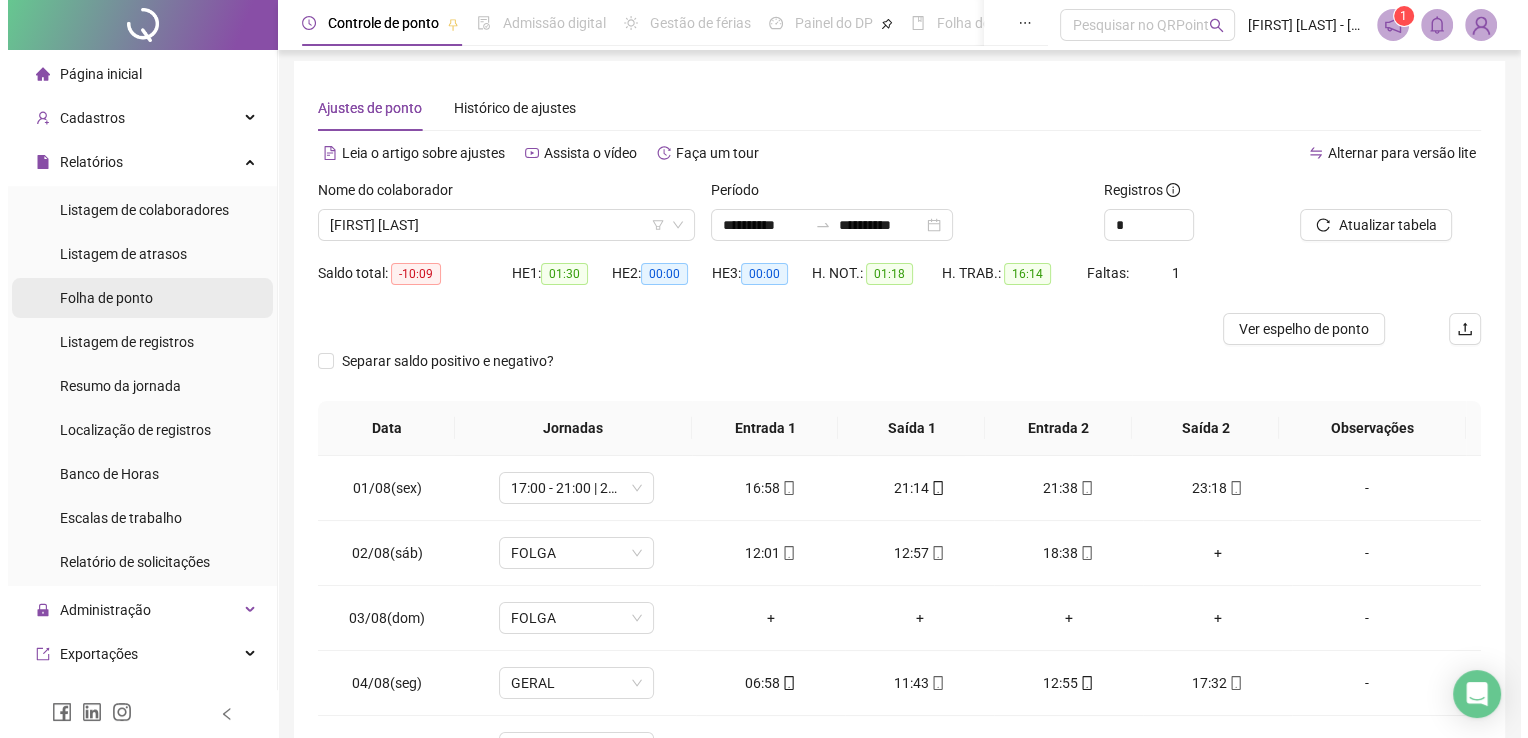 scroll, scrollTop: 0, scrollLeft: 0, axis: both 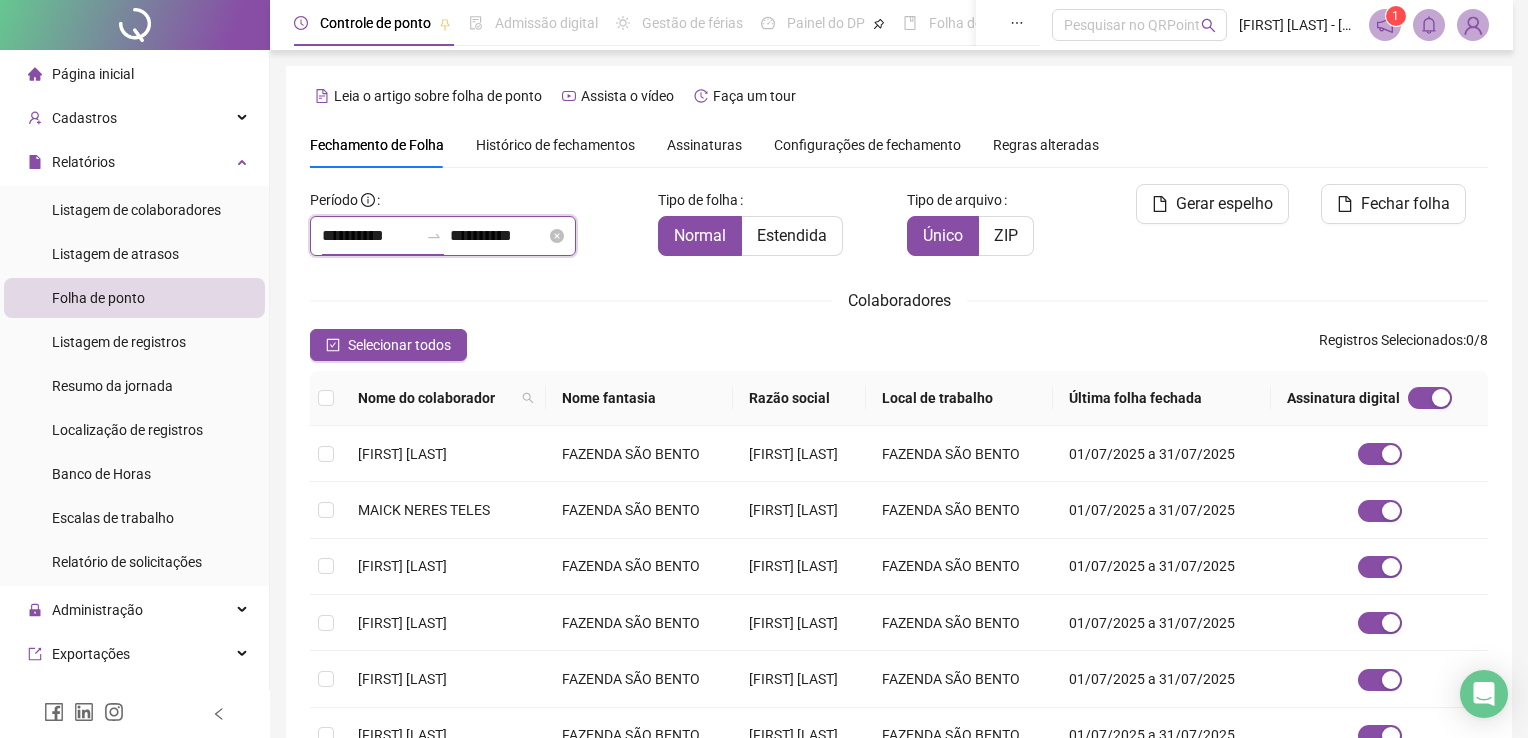 click on "**********" at bounding box center [476, 228] 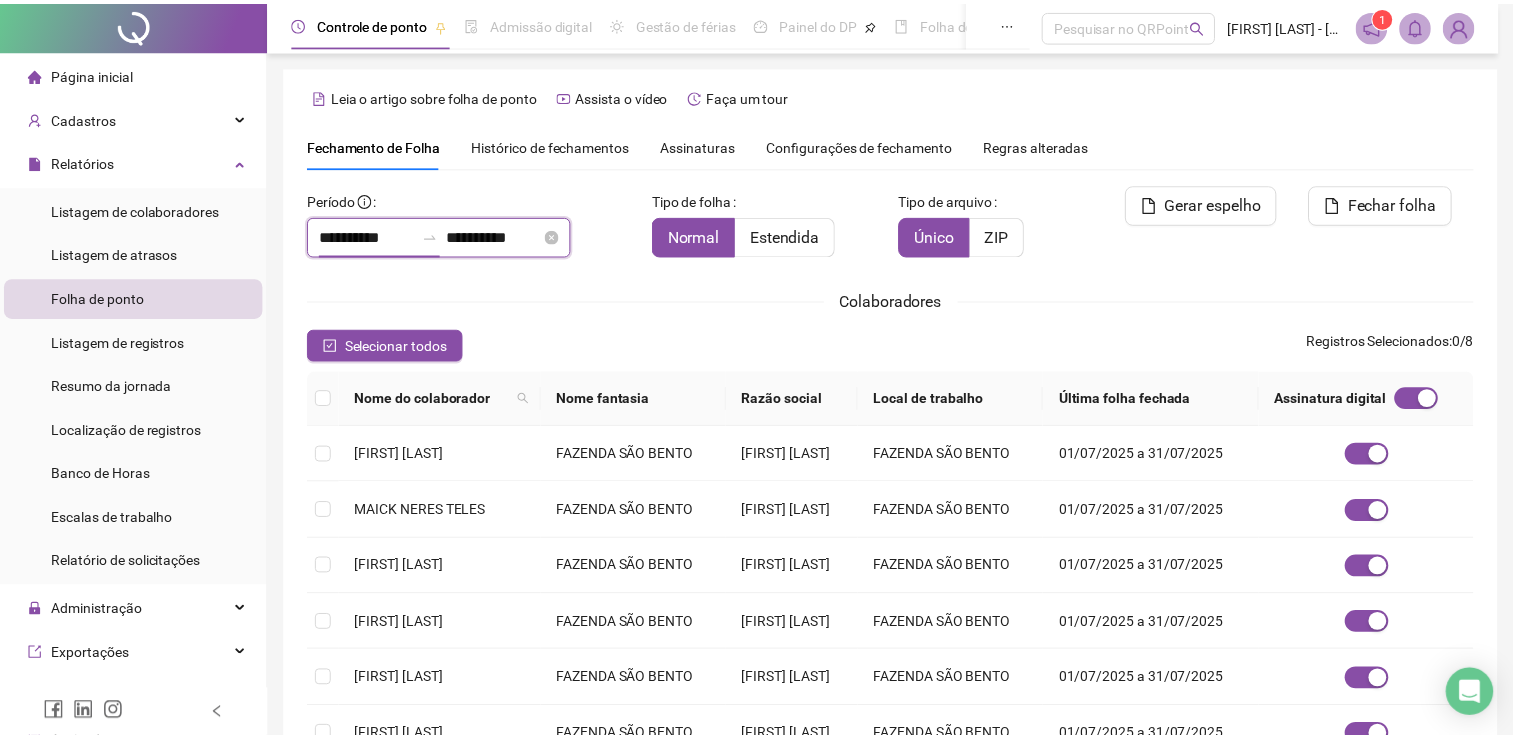 scroll, scrollTop: 29, scrollLeft: 0, axis: vertical 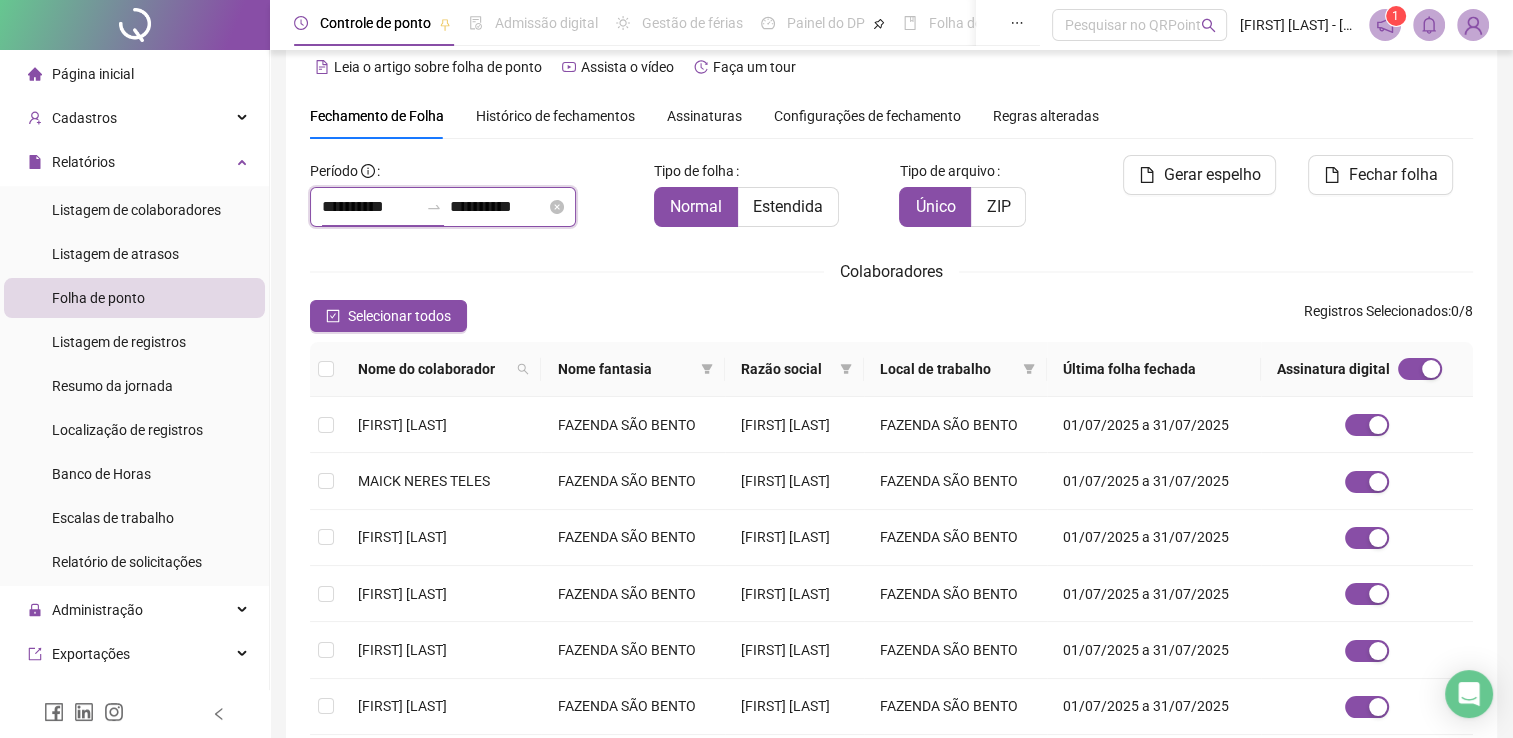 click on "**********" at bounding box center (370, 207) 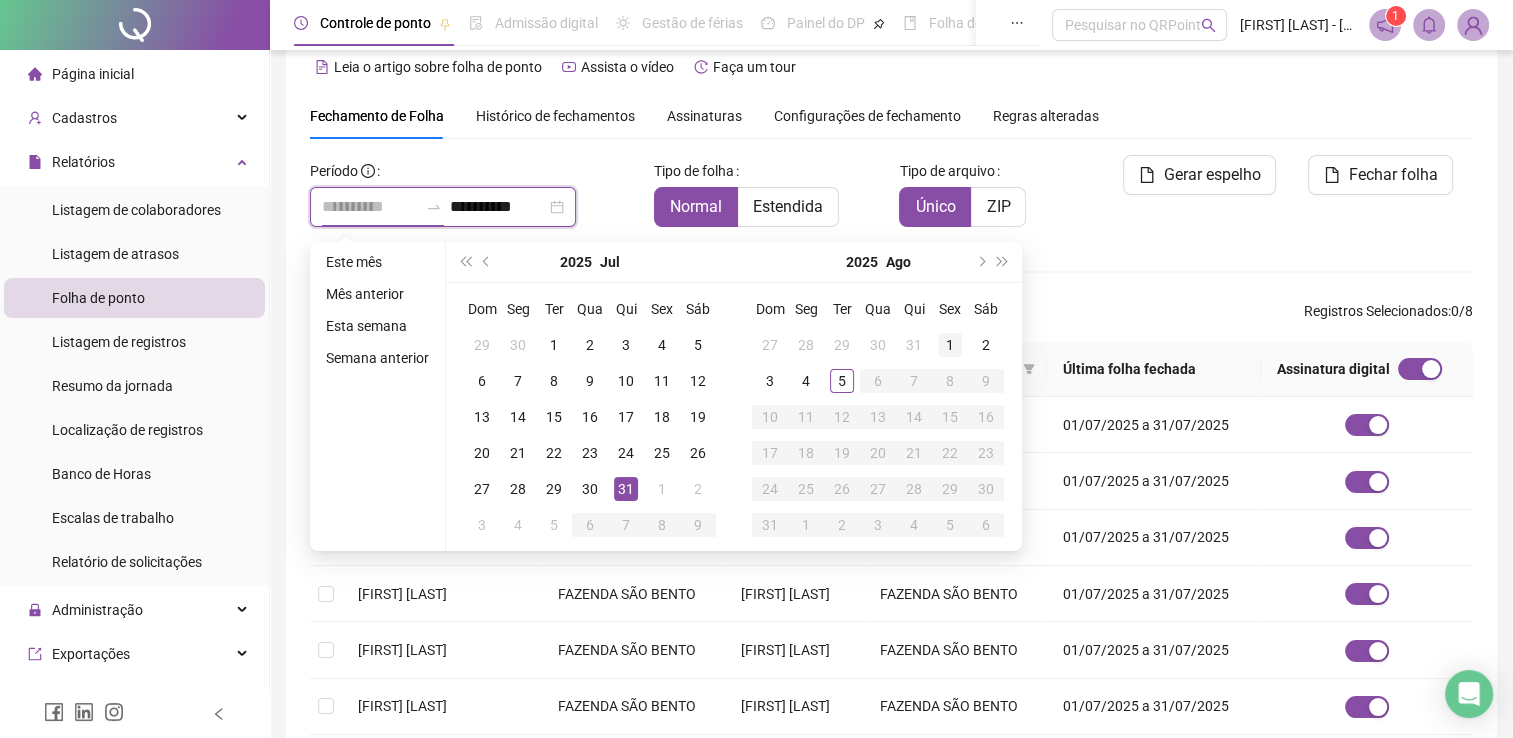 type on "**********" 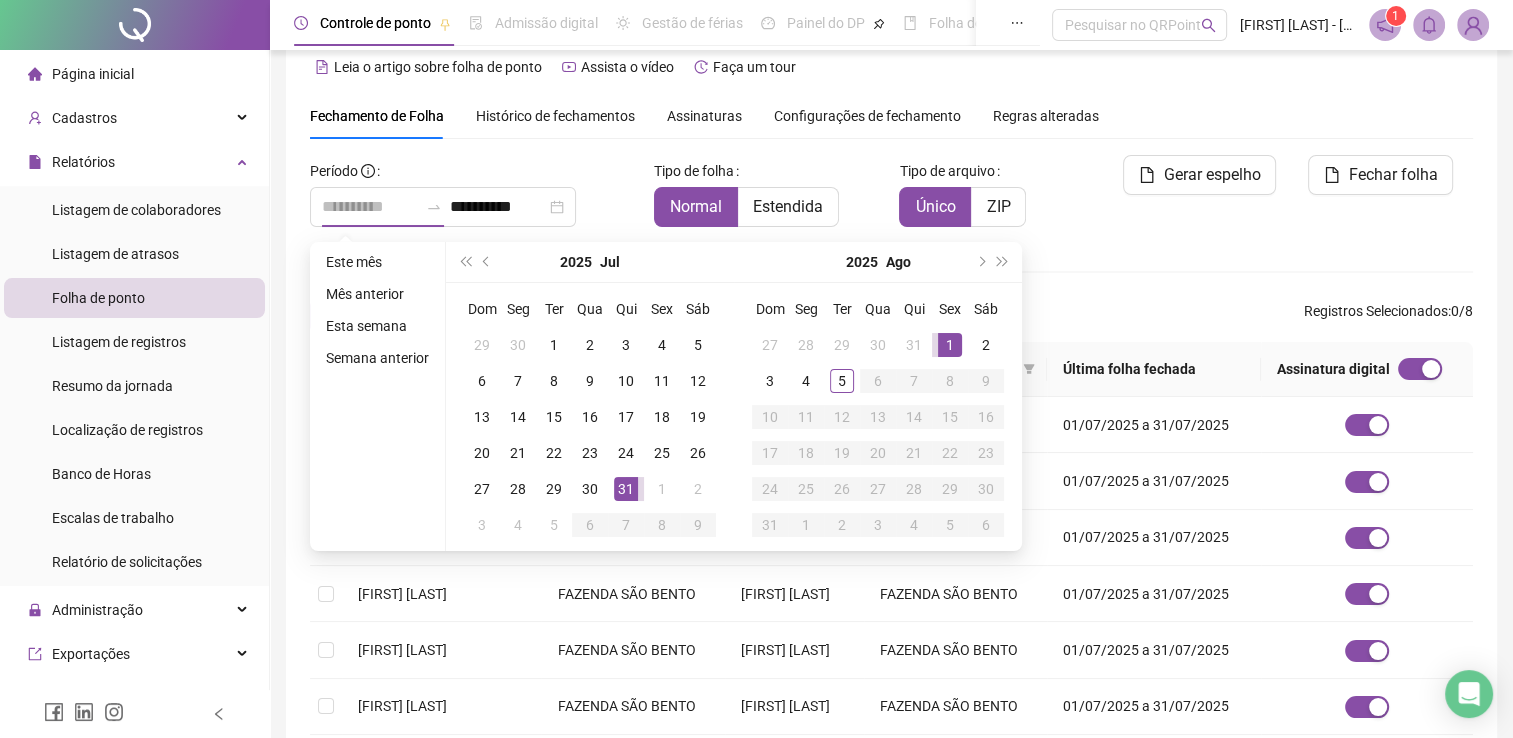 click on "1" at bounding box center [950, 345] 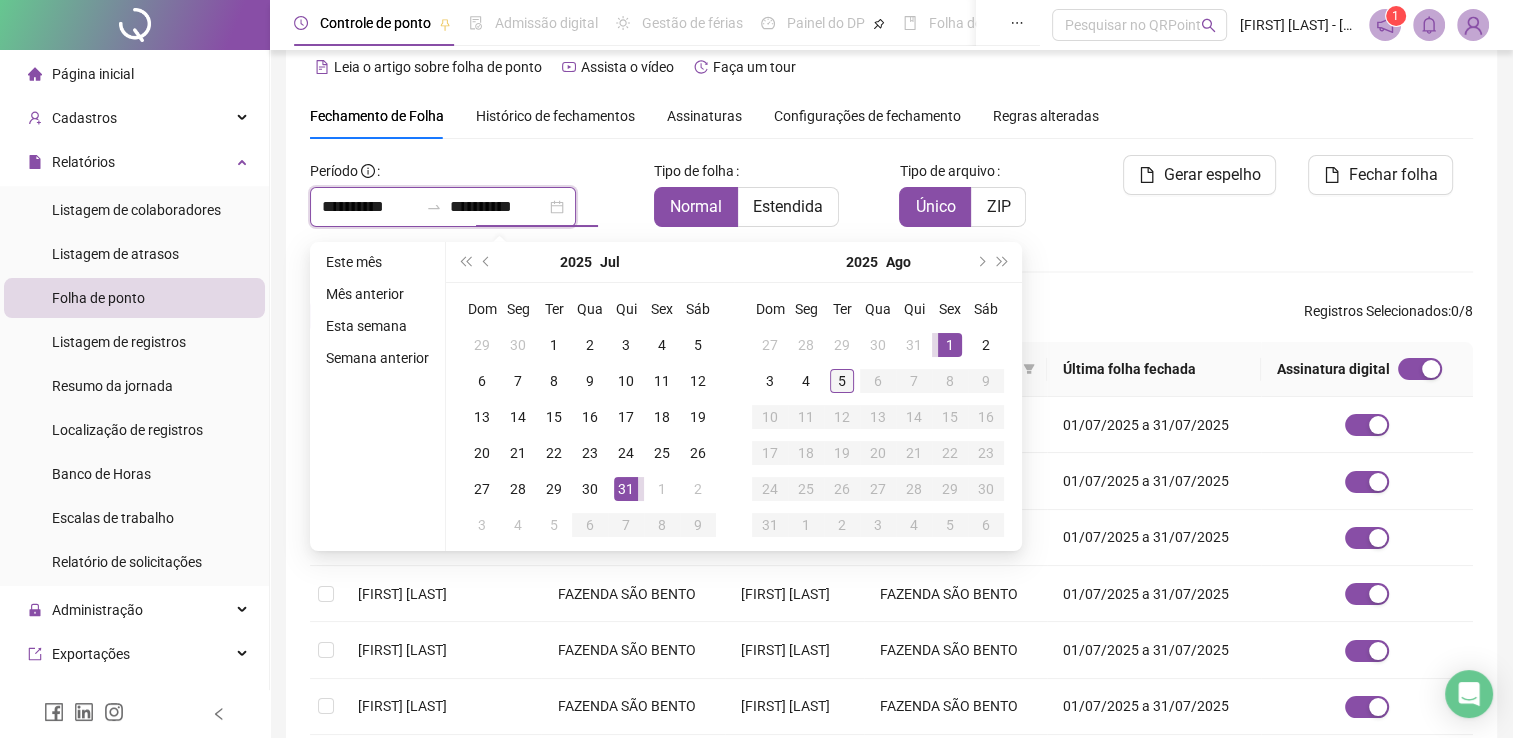 type on "**********" 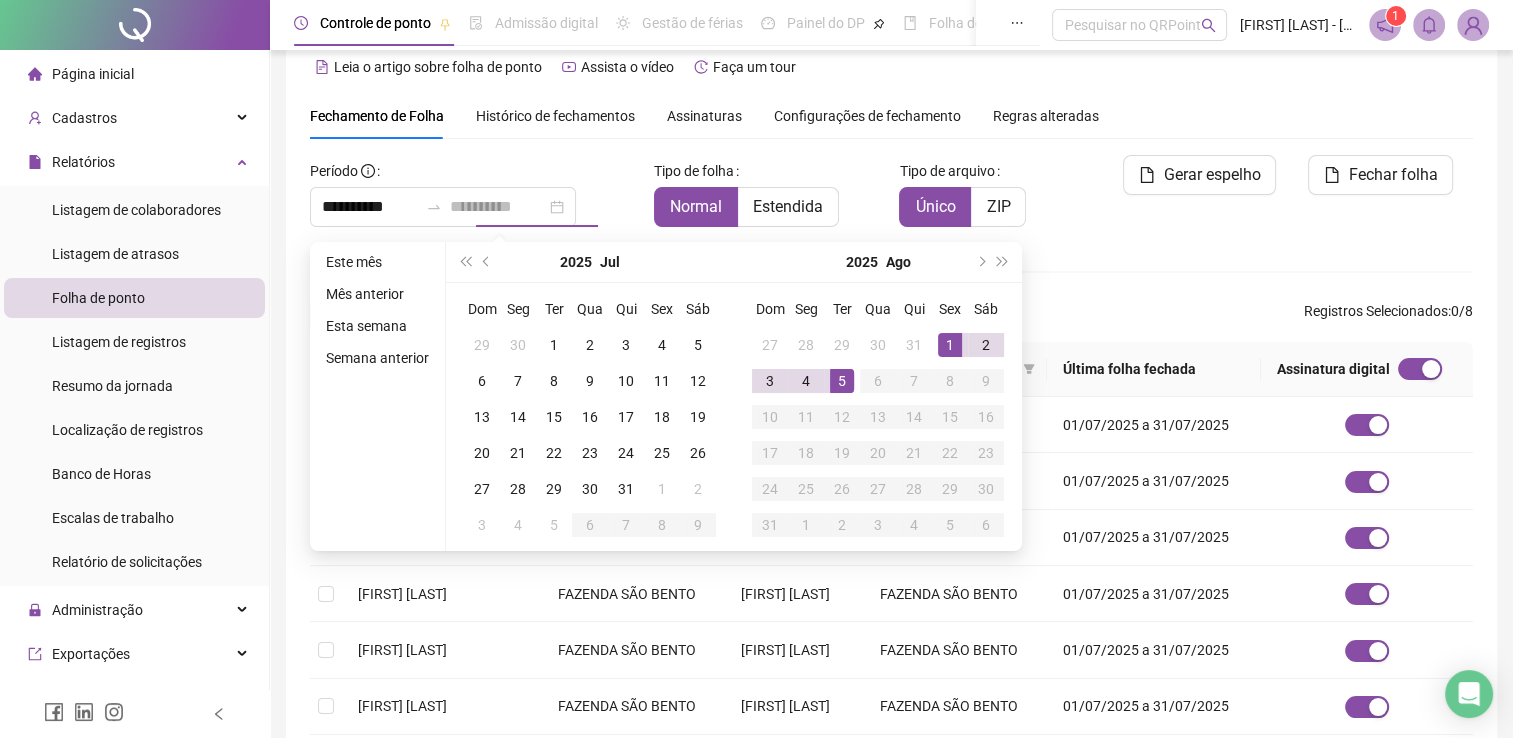 click on "5" at bounding box center [842, 381] 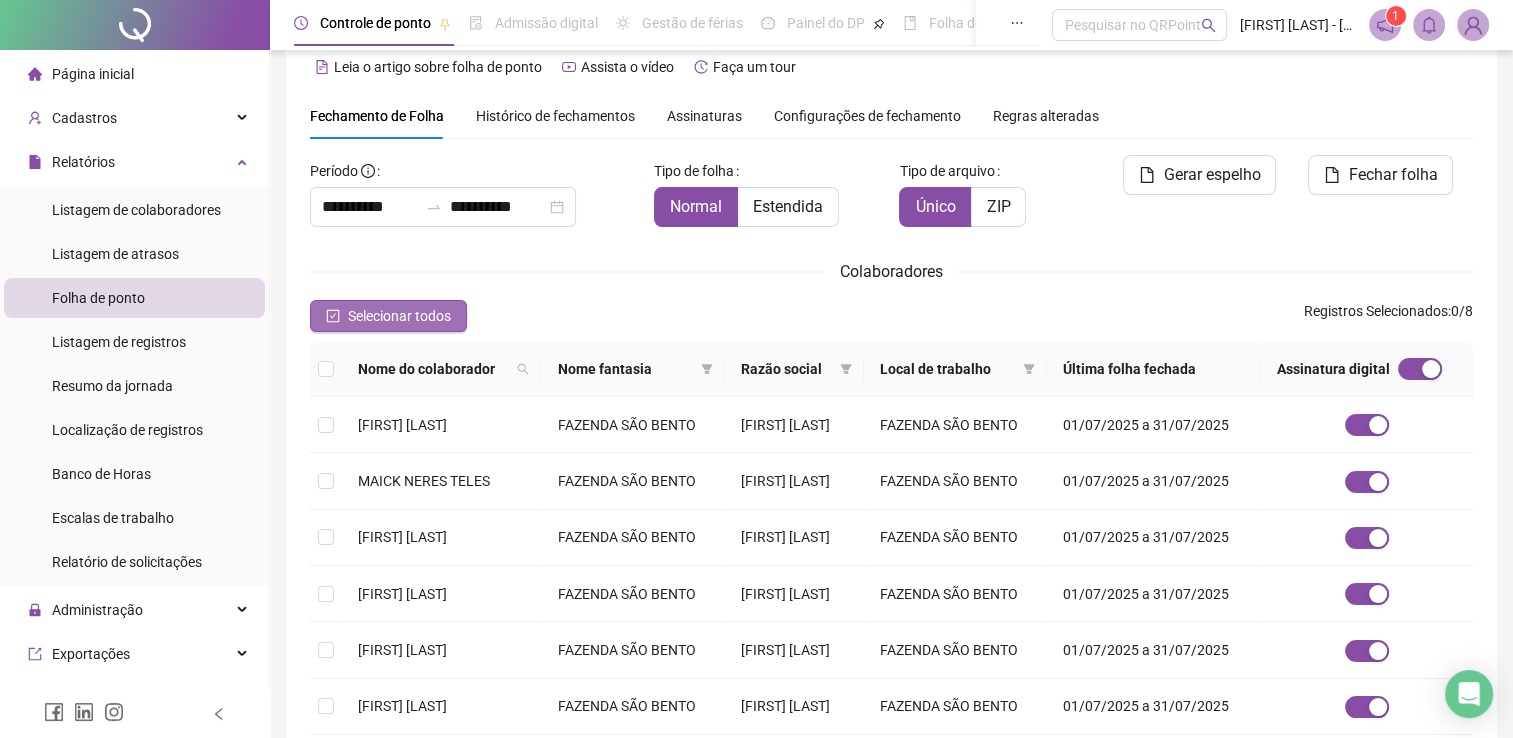 click on "Selecionar todos" at bounding box center [399, 316] 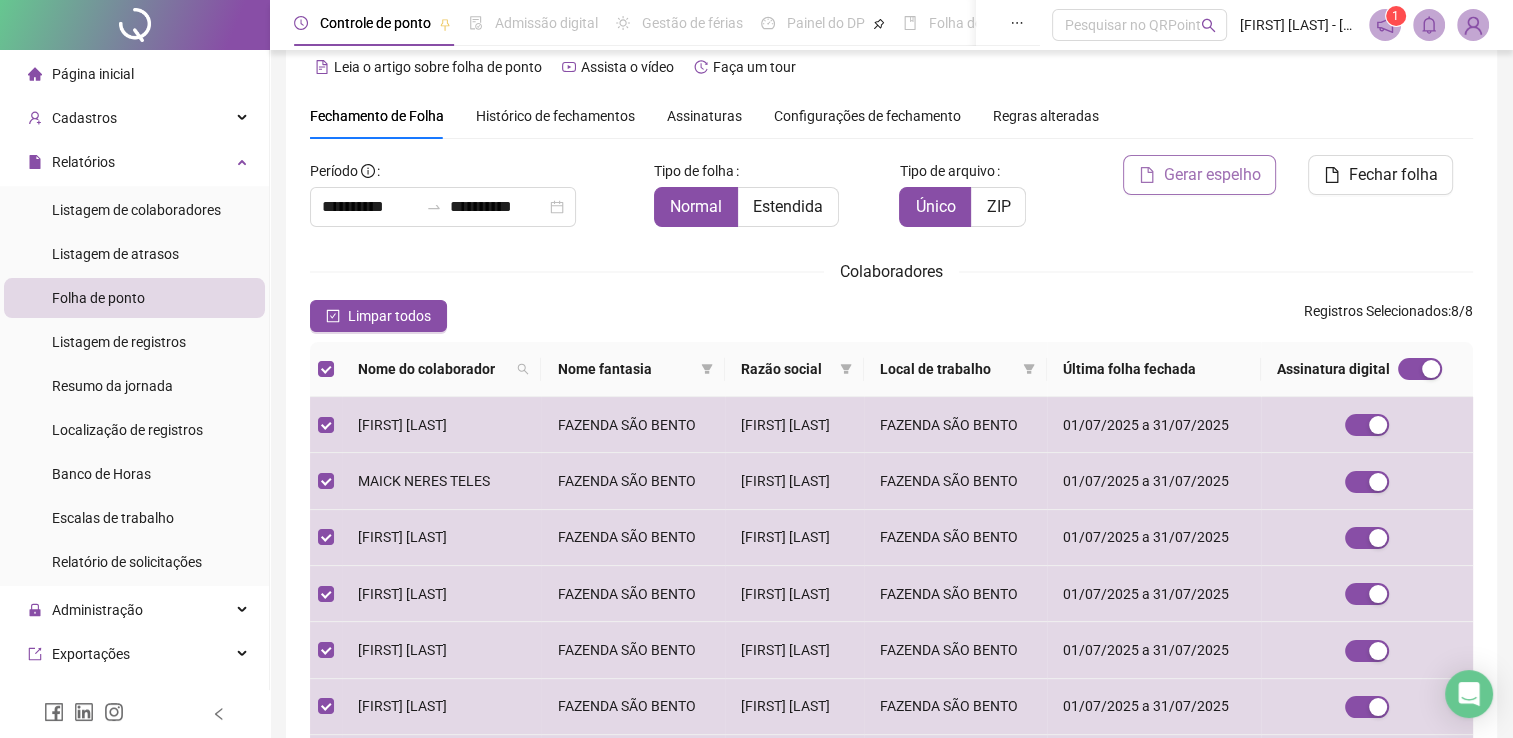 click on "Gerar espelho" at bounding box center (1211, 175) 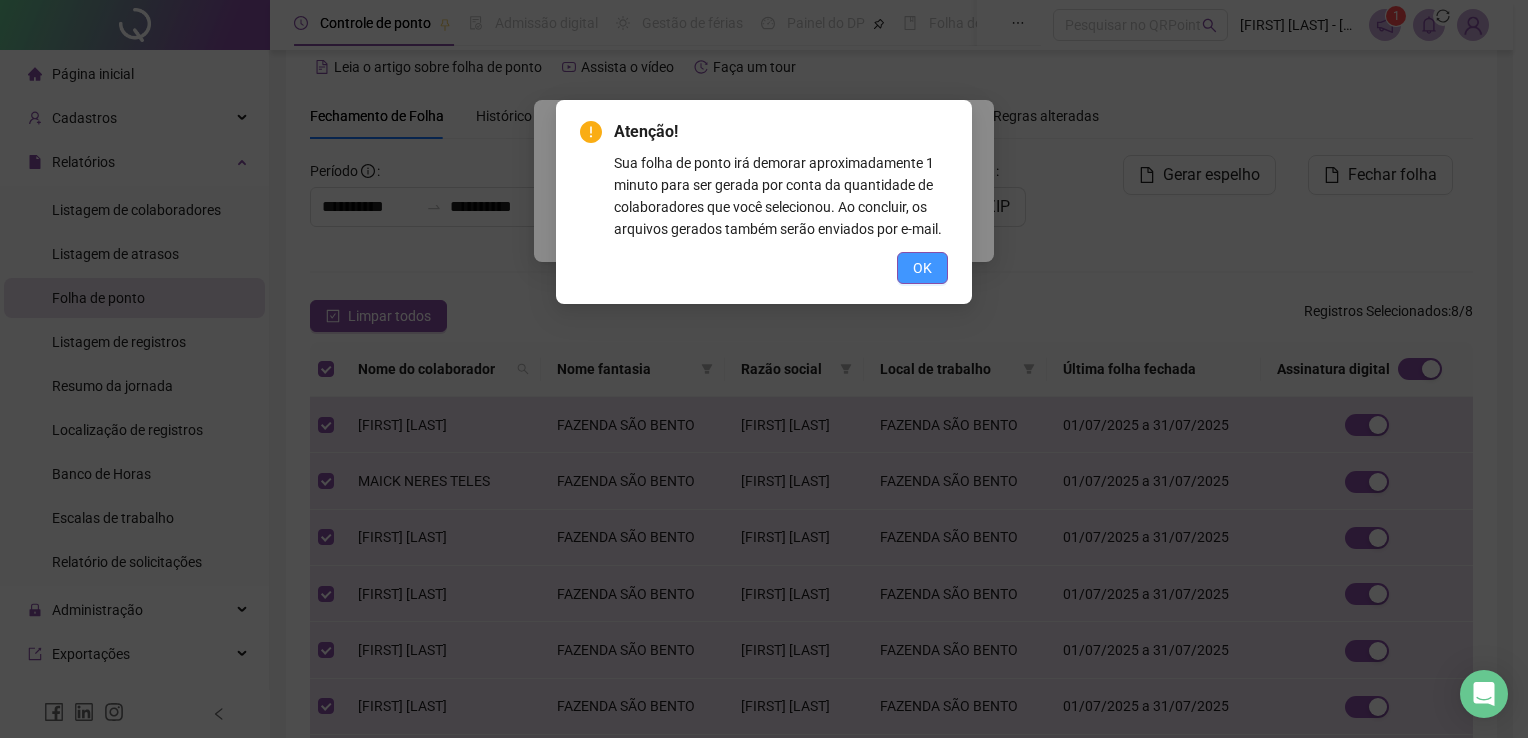 click on "OK" at bounding box center (922, 268) 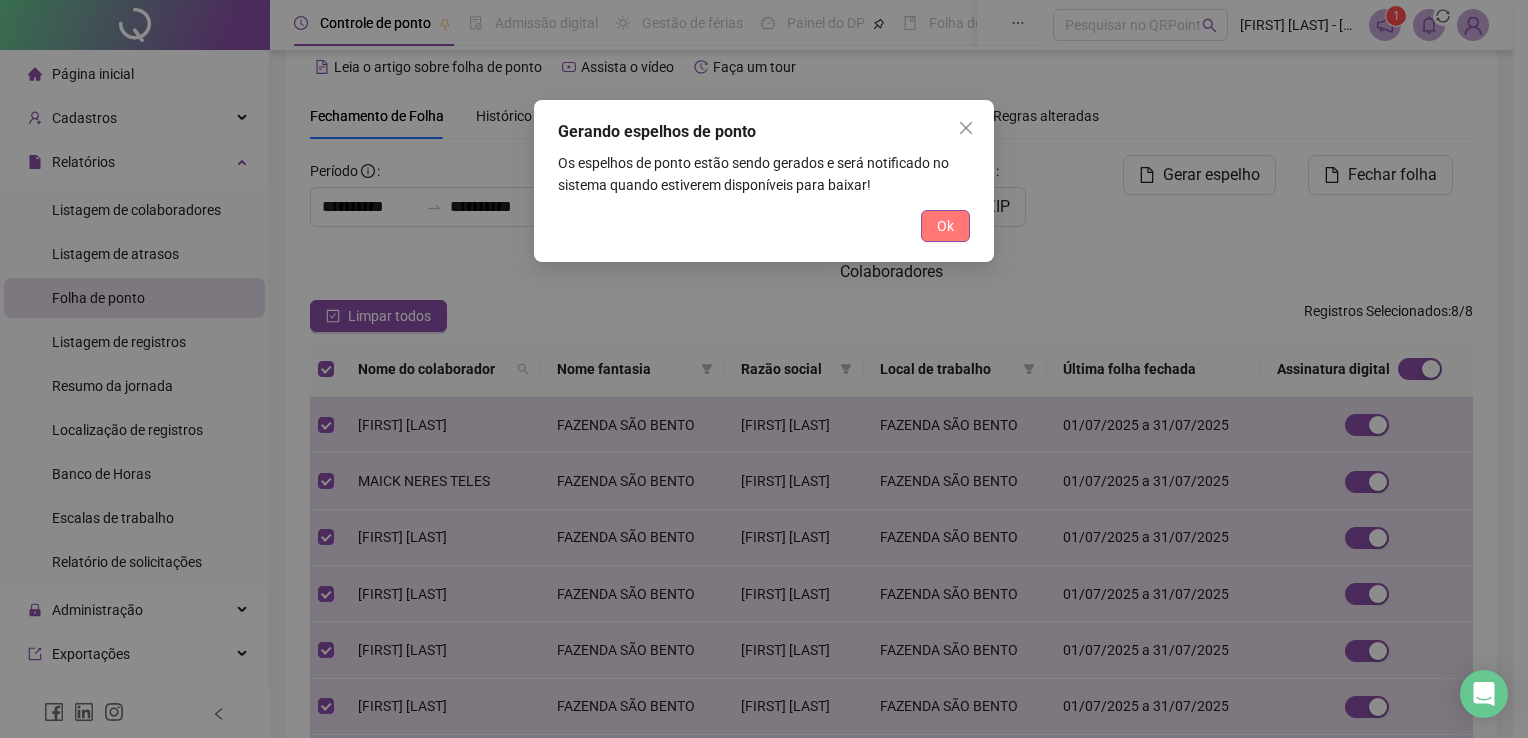 click on "Ok" at bounding box center [945, 226] 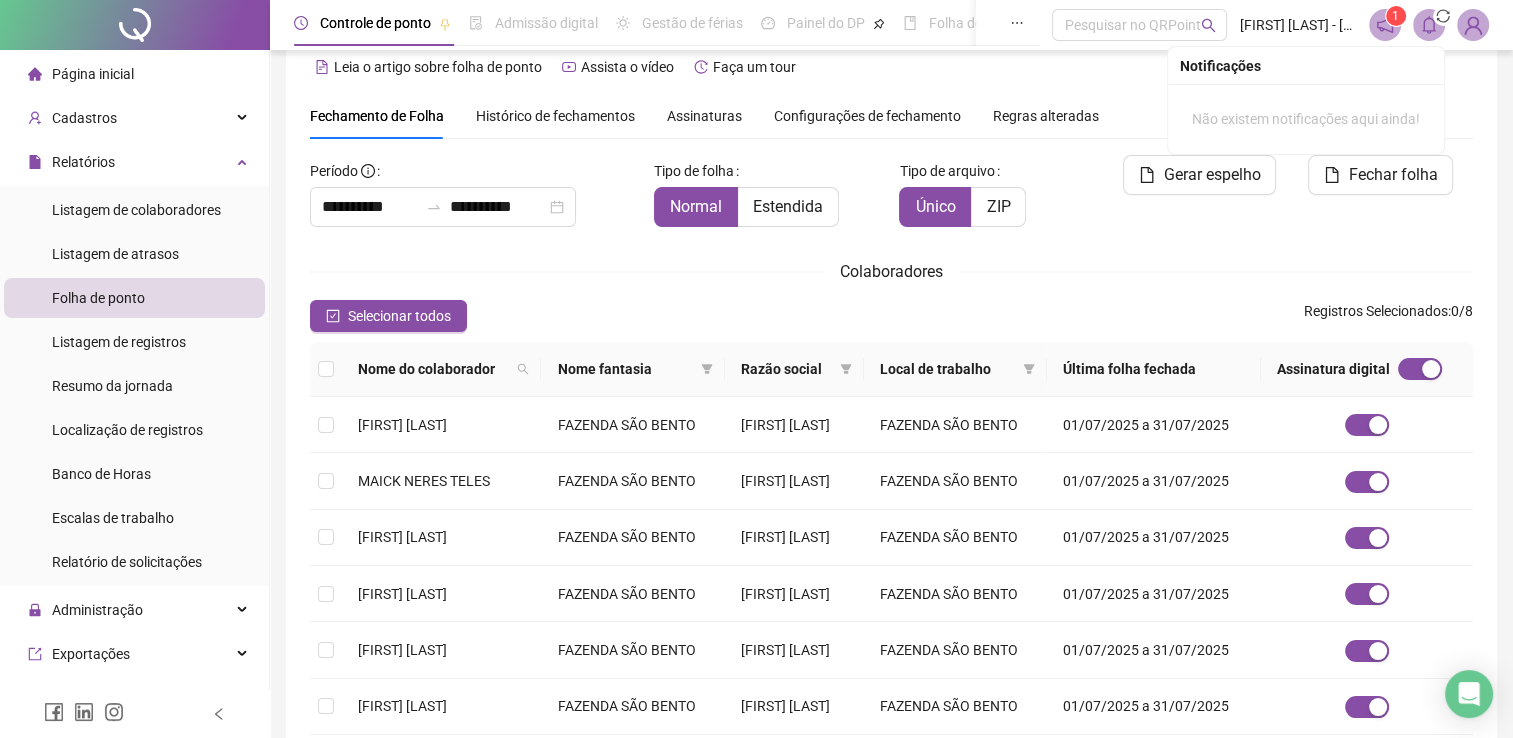 click at bounding box center [1429, 25] 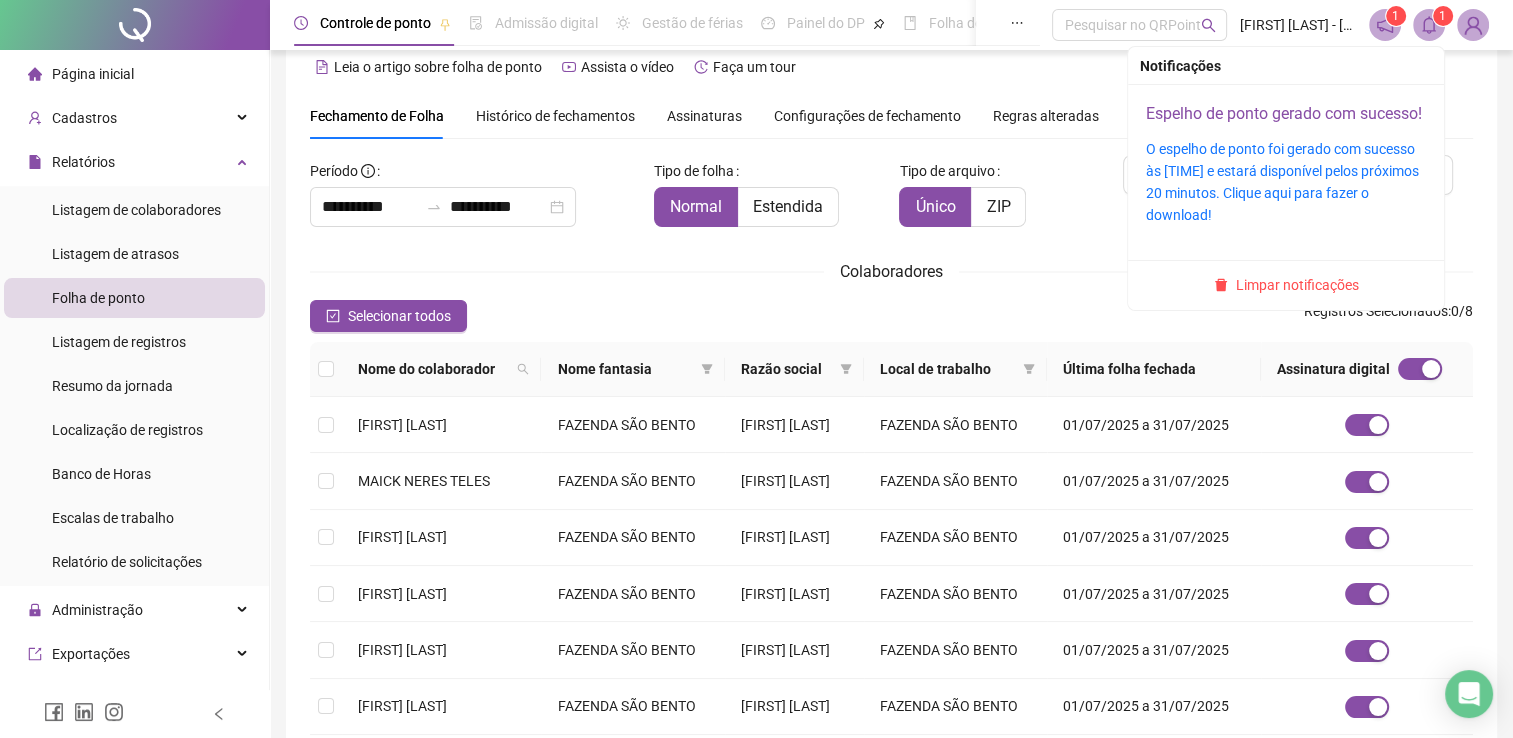 click on "Espelho de ponto gerado com sucesso!" at bounding box center [1284, 113] 